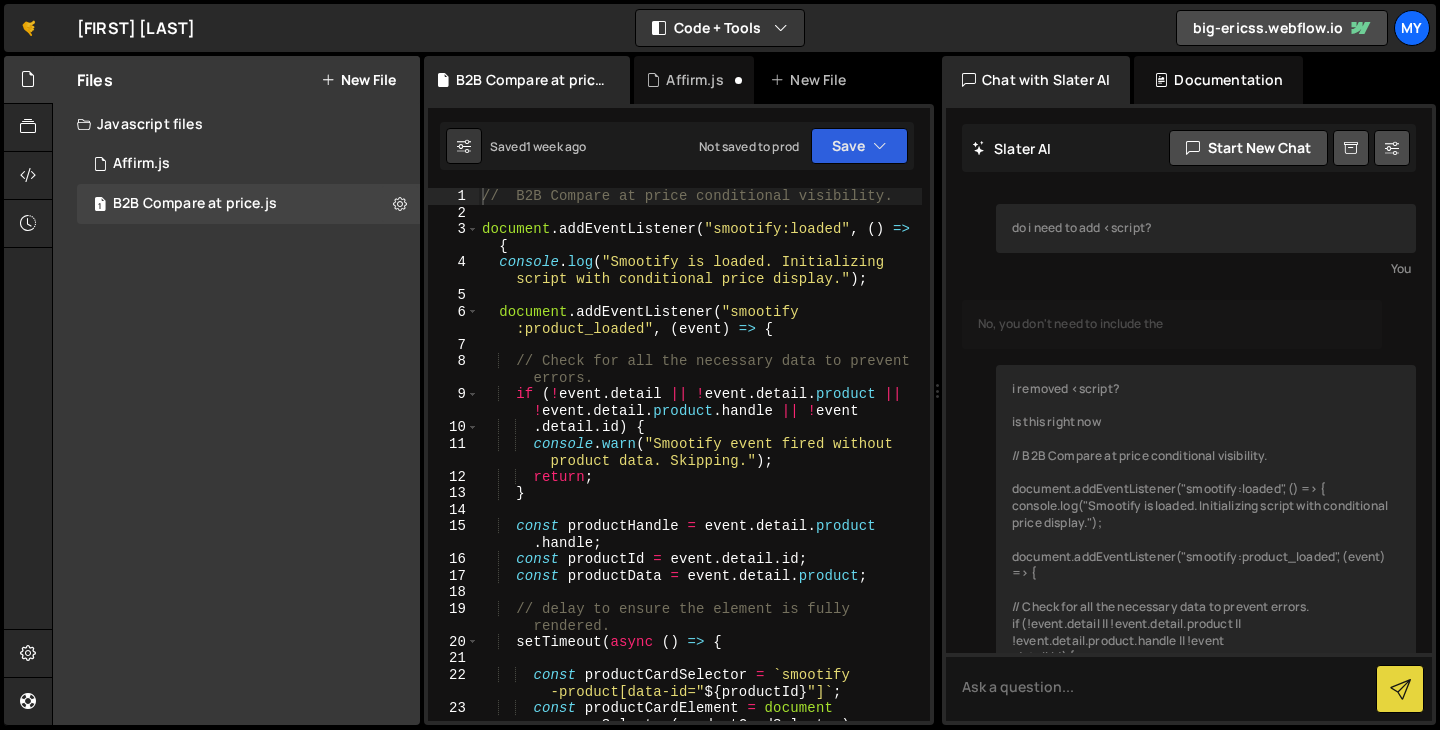 scroll, scrollTop: 0, scrollLeft: 0, axis: both 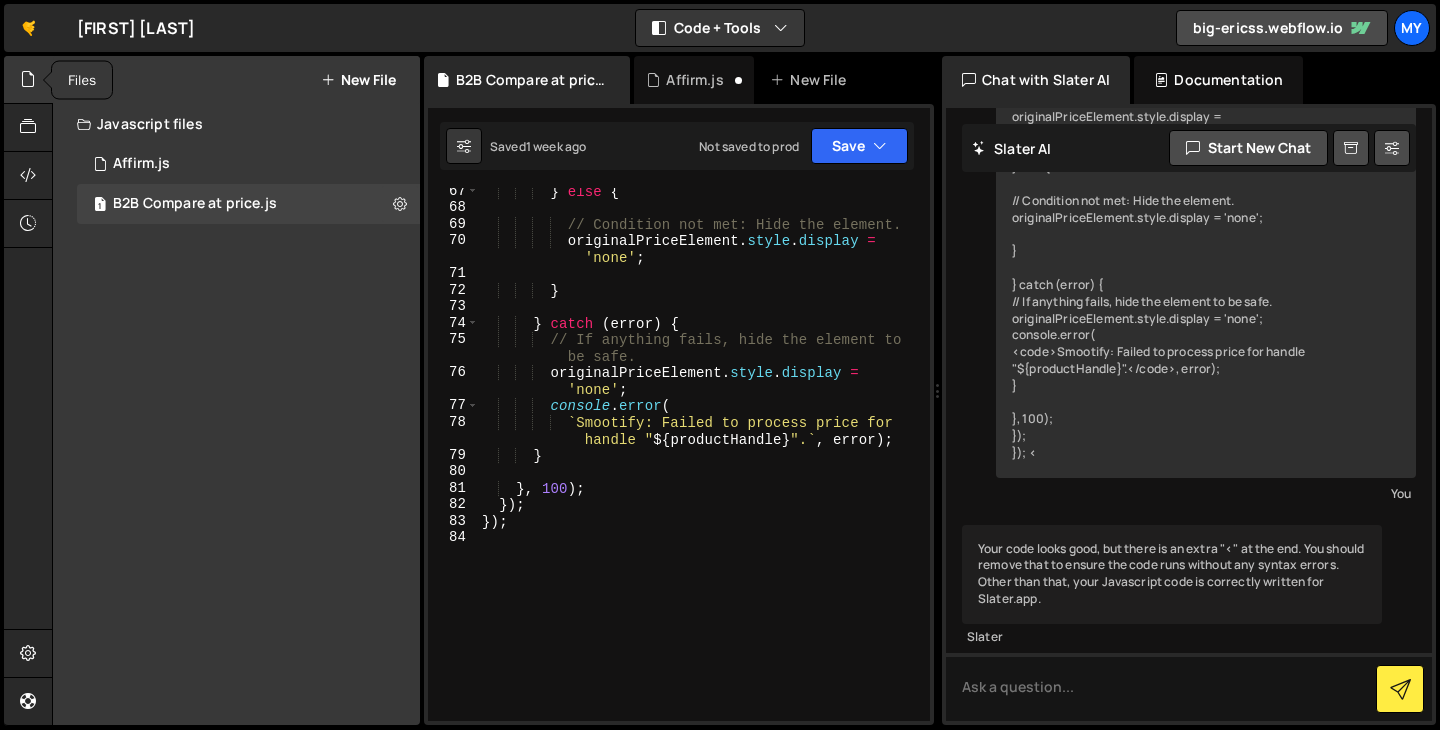 click at bounding box center [28, 80] 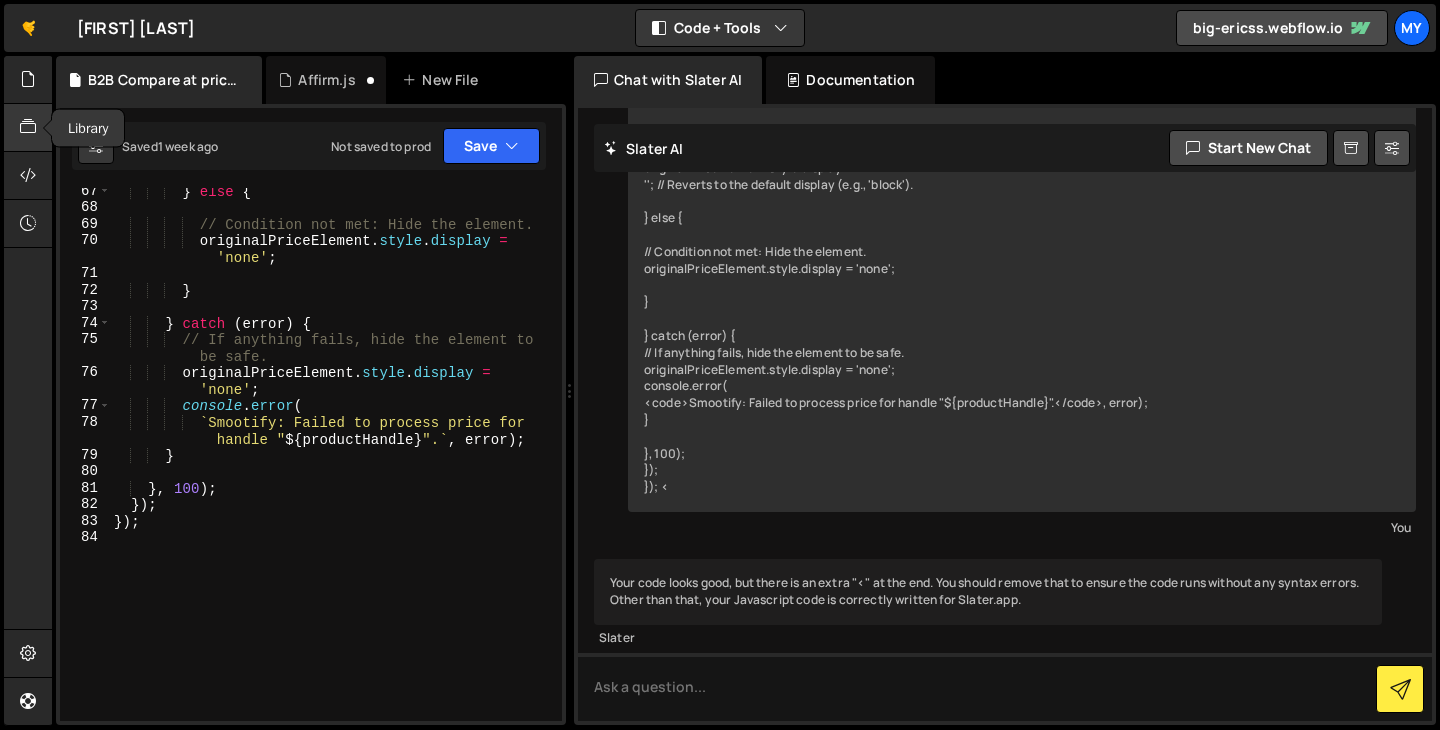 click at bounding box center (28, 127) 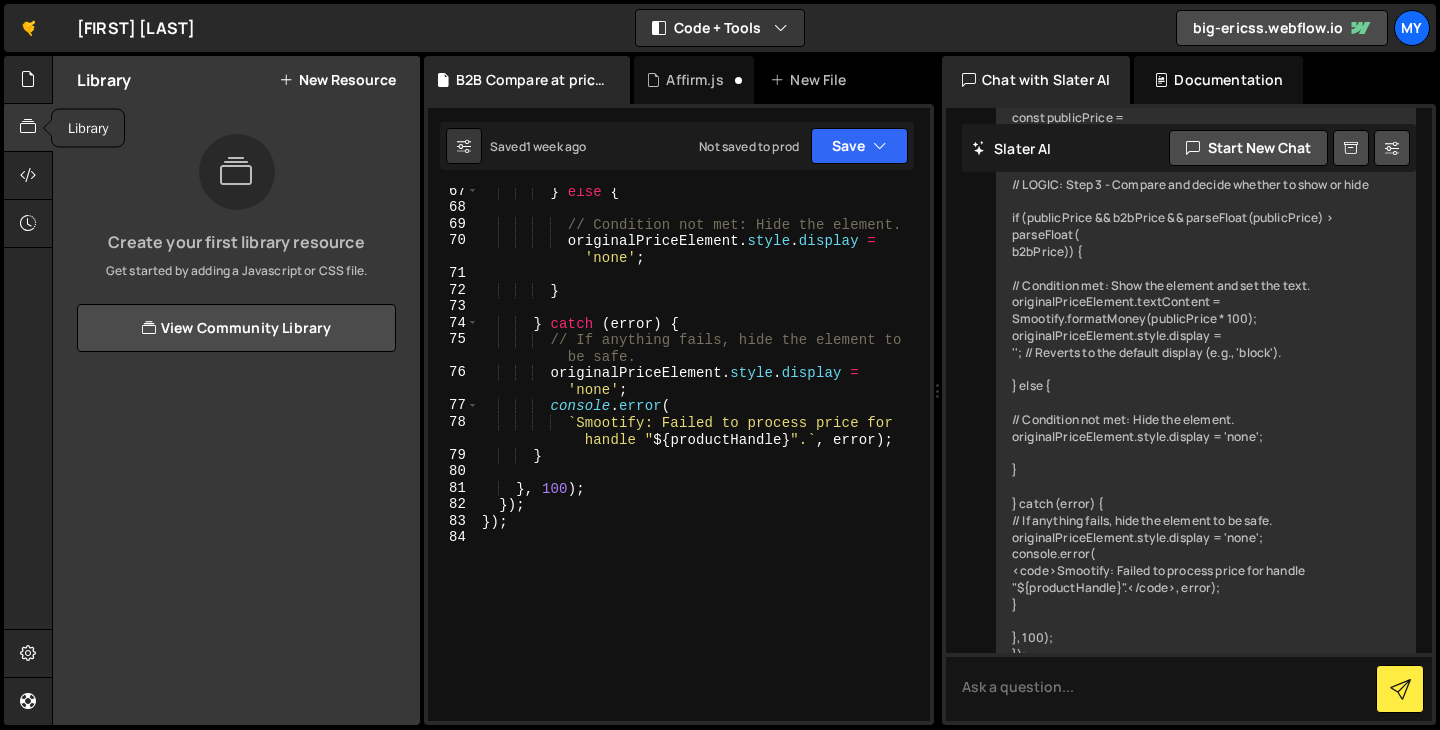 scroll, scrollTop: 1581, scrollLeft: 0, axis: vertical 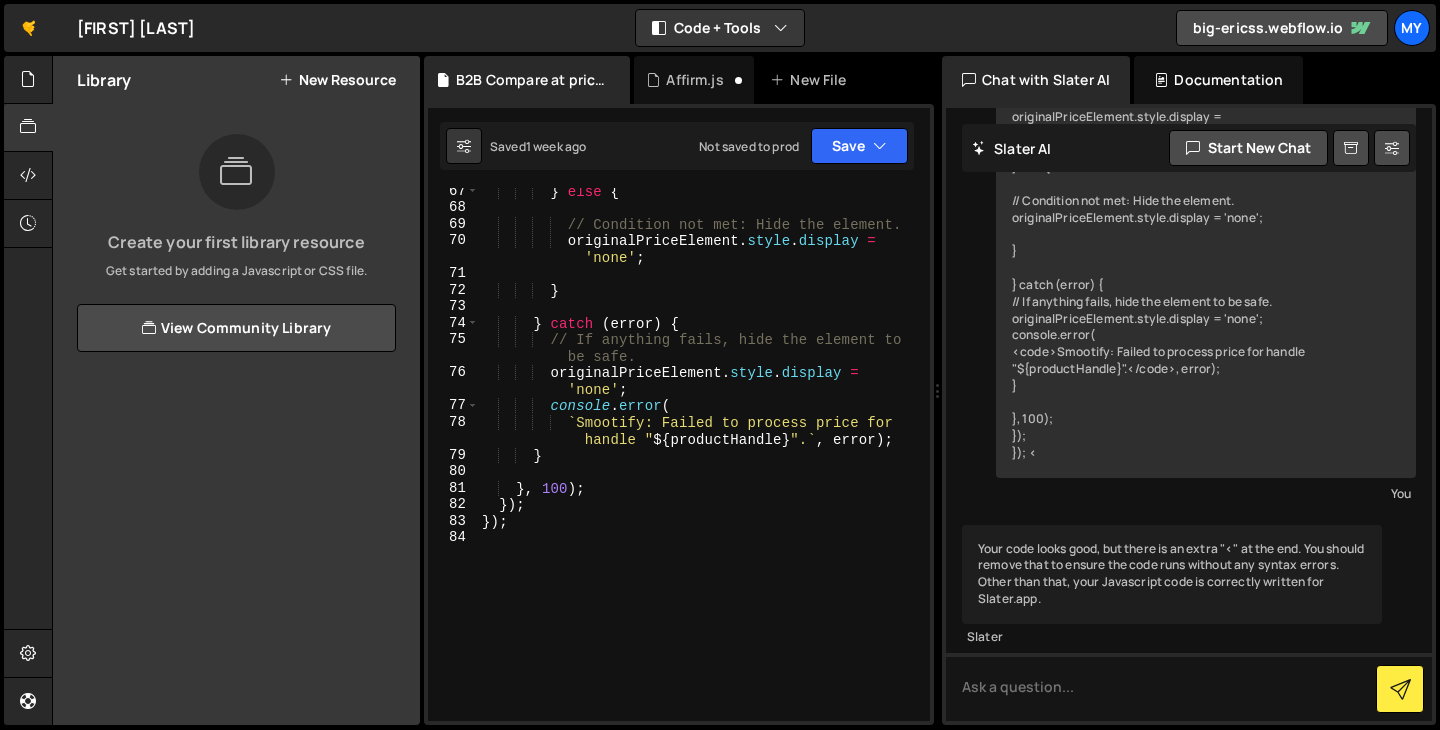 click on "Library
New Resource
Create your first library resource
Get started by adding a Javascript or CSS file.
Javascript resources
CSS resources
View Community Library
Copy Code
Edit File Settings
Delete Library
New Library Resource
File name
Javascript
CSS" at bounding box center [236, 390] 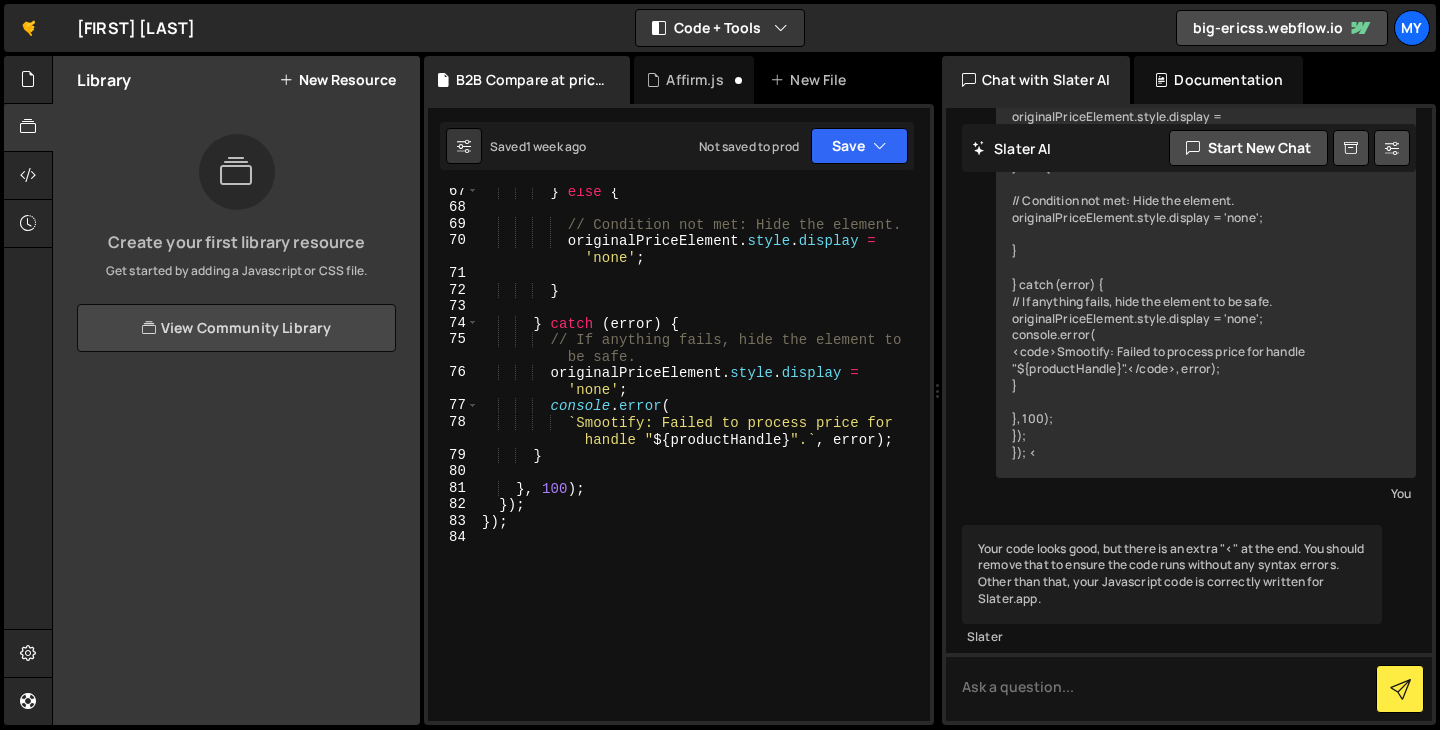 click on "View Community Library" at bounding box center [236, 328] 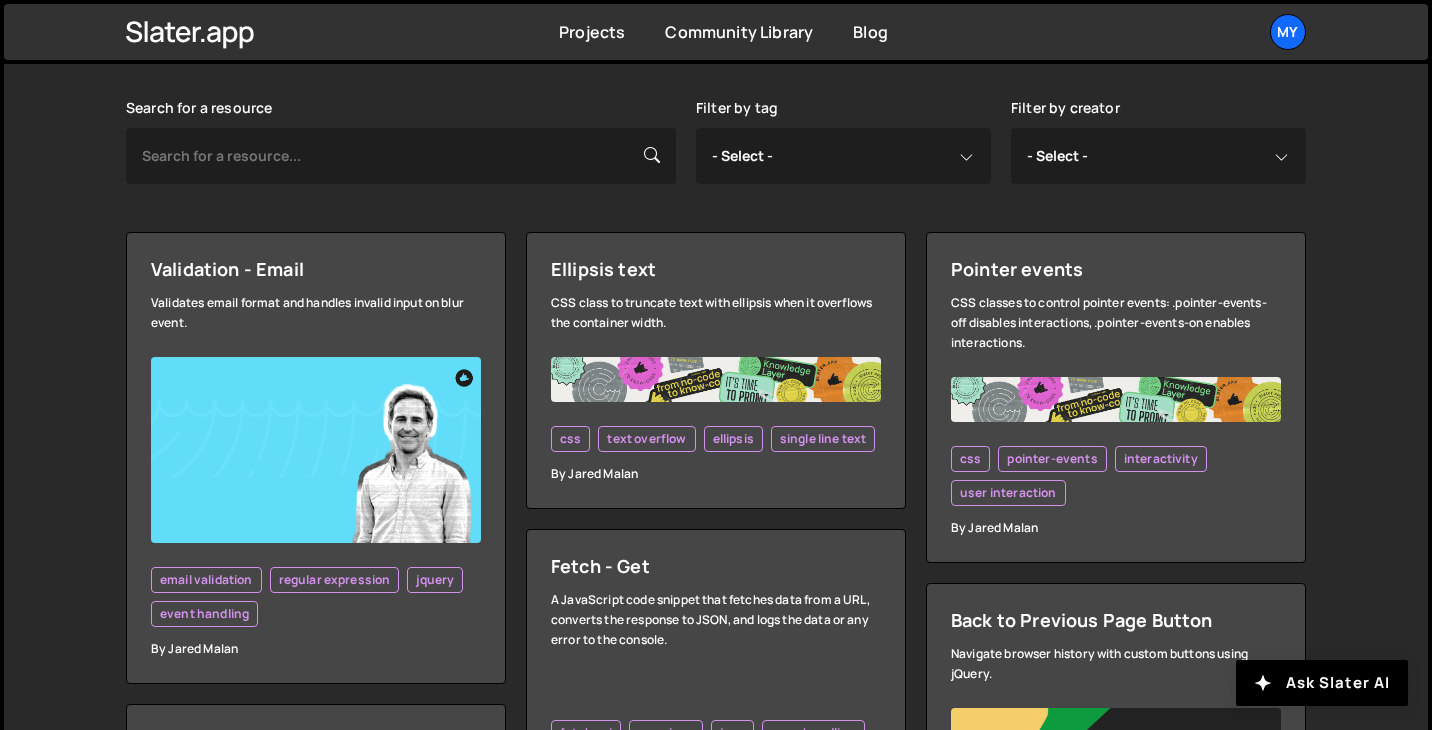 scroll, scrollTop: 499, scrollLeft: 0, axis: vertical 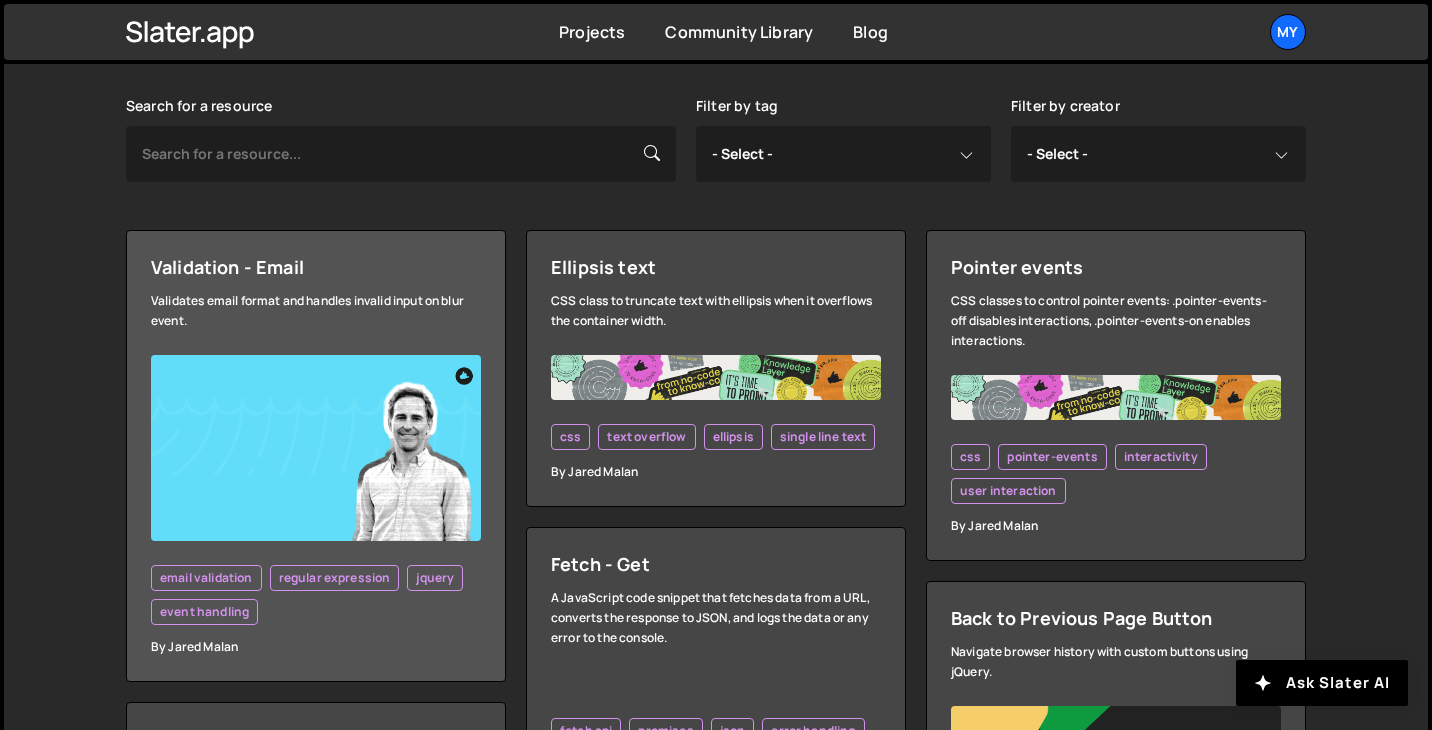 click on "Validation - Email
Validates email format and handles invalid input on blur event.
email validation
regular expression
jquery
event handling
By Jared Malan" at bounding box center (316, 456) 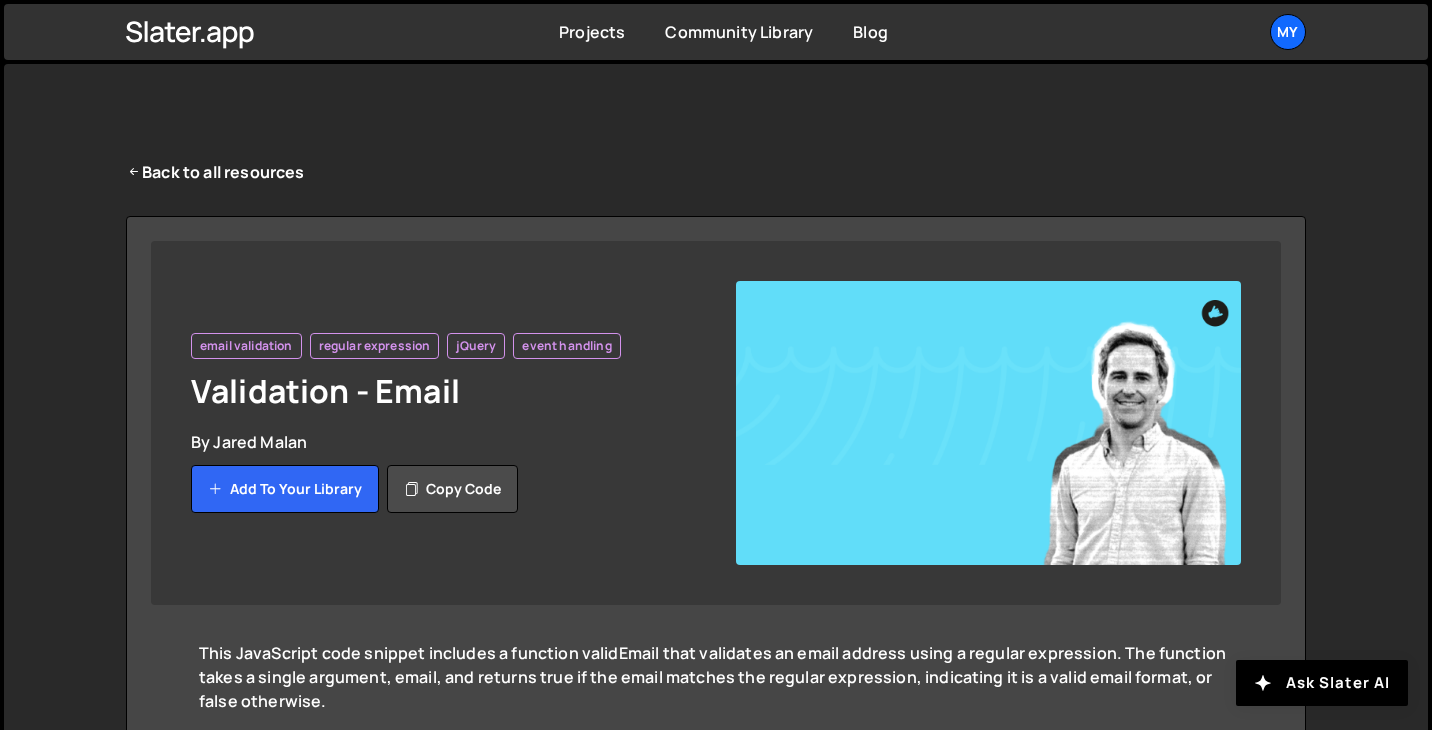 scroll, scrollTop: 0, scrollLeft: 0, axis: both 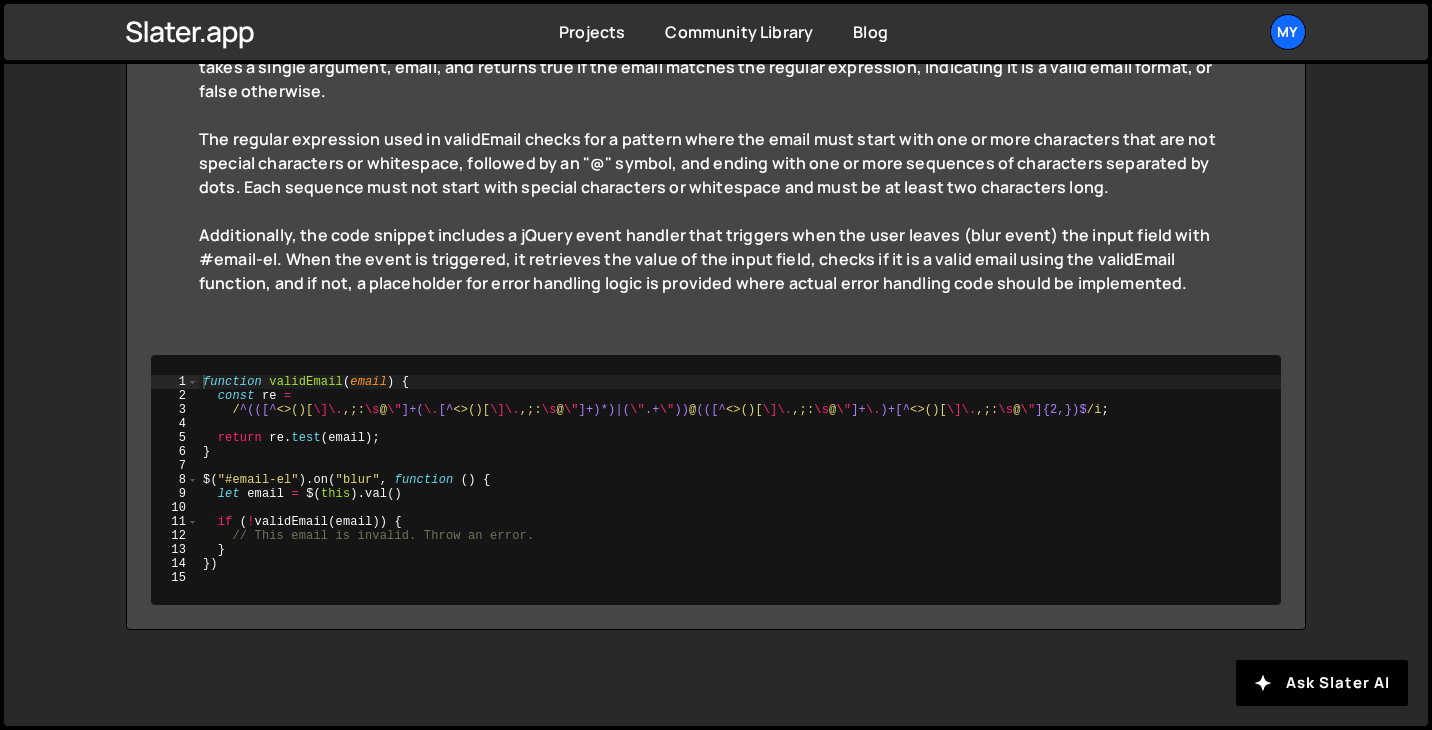 click on "function   validEmail ( email )   {    const   re   =      / ^(([^ <>()[ \]\. ,;: \s @ \" ]+( \. [^ <>()[ \]\. ,;: \s @ \" ]+)*) | ( \" .+ \" )) @ (([^ <>()[ \]\. ,;: \s @ \" ]+ \. )+[^ <>()[ \]\. ,;: \s @ \" ]{2,})$ /i ;    return   re . test ( email ) ; } $ ( "#email-el" ) . on ( "blur" ,   function   ( )   {    let   email   =   $ ( this ) . val ( )    if   ( ! validEmail ( email ))   {      // This email is invalid. Throw an error.    } })" 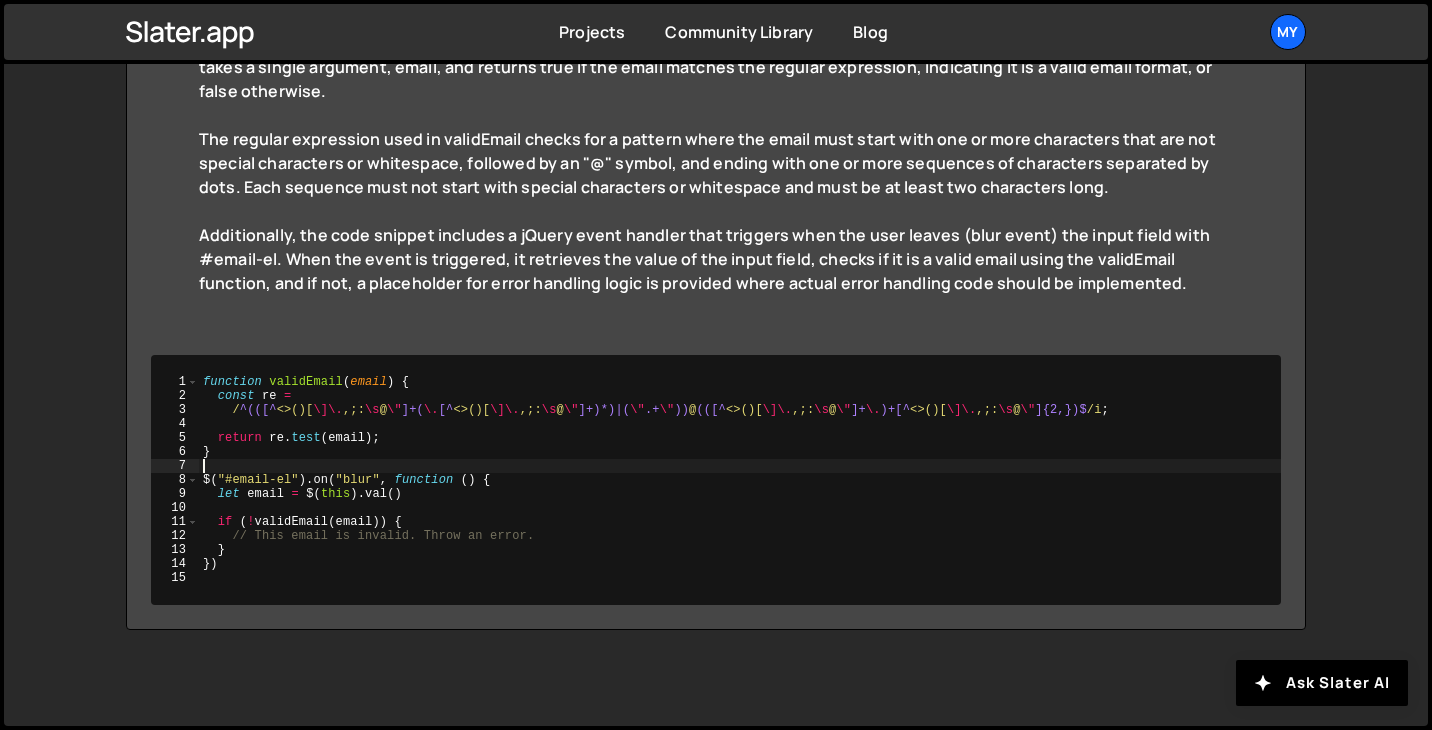 click on "function   validEmail ( email )   {    const   re   =      / ^(([^ <>()[ \]\. ,;: \s @ \" ]+( \. [^ <>()[ \]\. ,;: \s @ \" ]+)*) | ( \" .+ \" )) @ (([^ <>()[ \]\. ,;: \s @ \" ]+ \. )+[^ <>()[ \]\. ,;: \s @ \" ]{2,})$ /i ;    return   re . test ( email ) ; } $ ( "#email-el" ) . on ( "blur" ,   function   ( )   {    let   email   =   $ ( this ) . val ( )    if   ( ! validEmail ( email ))   {      // This email is invalid. Throw an error.    } })" 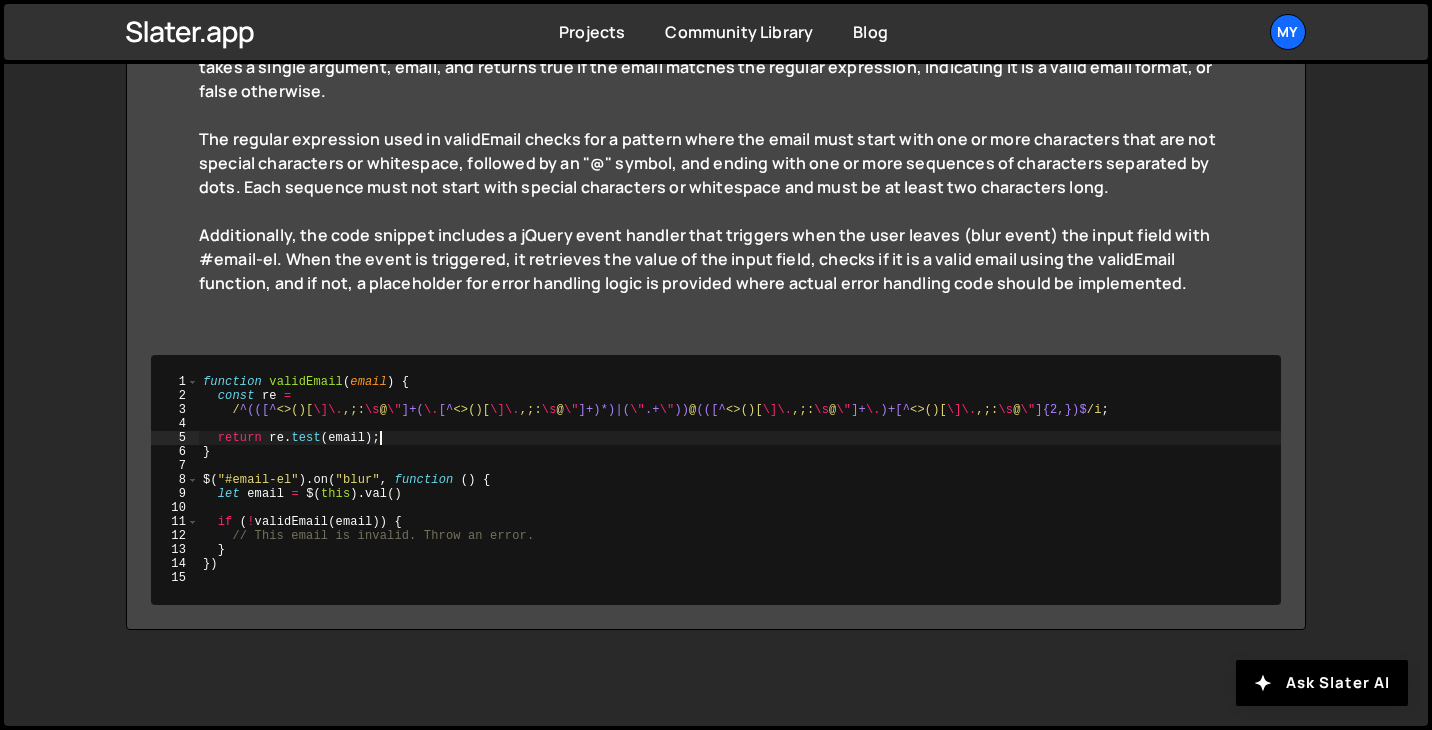 click on "function   validEmail ( email )   {    const   re   =      / ^(([^ <>()[ \]\. ,;: \s @ \" ]+( \. [^ <>()[ \]\. ,;: \s @ \" ]+)*) | ( \" .+ \" )) @ (([^ <>()[ \]\. ,;: \s @ \" ]+ \. )+[^ <>()[ \]\. ,;: \s @ \" ]{2,})$ /i ;    return   re . test ( email ) ; } $ ( "#email-el" ) . on ( "blur" ,   function   ( )   {    let   email   =   $ ( this ) . val ( )    if   ( ! validEmail ( email ))   {      // This email is invalid. Throw an error.    } })" 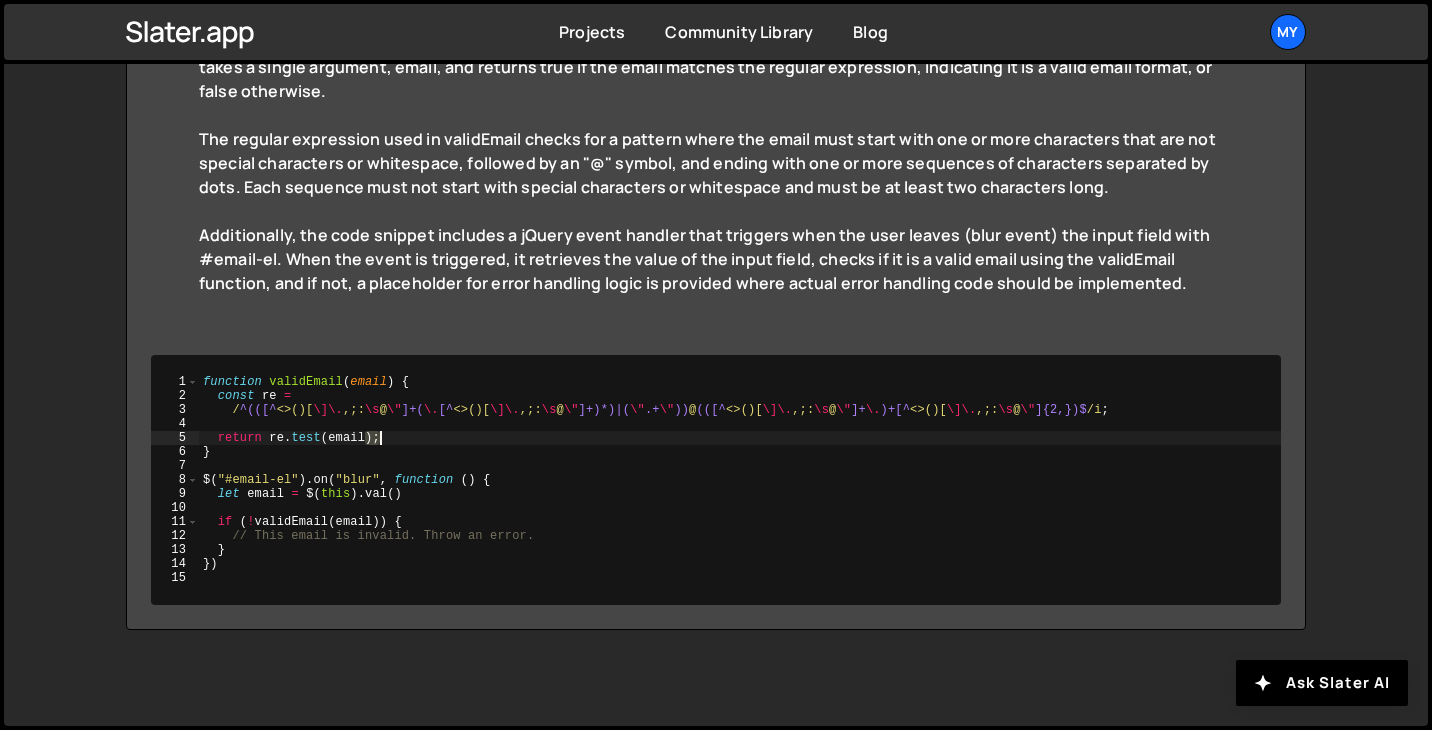 click on "function   validEmail ( email )   {    const   re   =      / ^(([^ <>()[ \]\. ,;: \s @ \" ]+( \. [^ <>()[ \]\. ,;: \s @ \" ]+)*) | ( \" .+ \" )) @ (([^ <>()[ \]\. ,;: \s @ \" ]+ \. )+[^ <>()[ \]\. ,;: \s @ \" ]{2,})$ /i ;    return   re . test ( email ) ; } $ ( "#email-el" ) . on ( "blur" ,   function   ( )   {    let   email   =   $ ( this ) . val ( )    if   ( ! validEmail ( email ))   {      // This email is invalid. Throw an error.    } })" 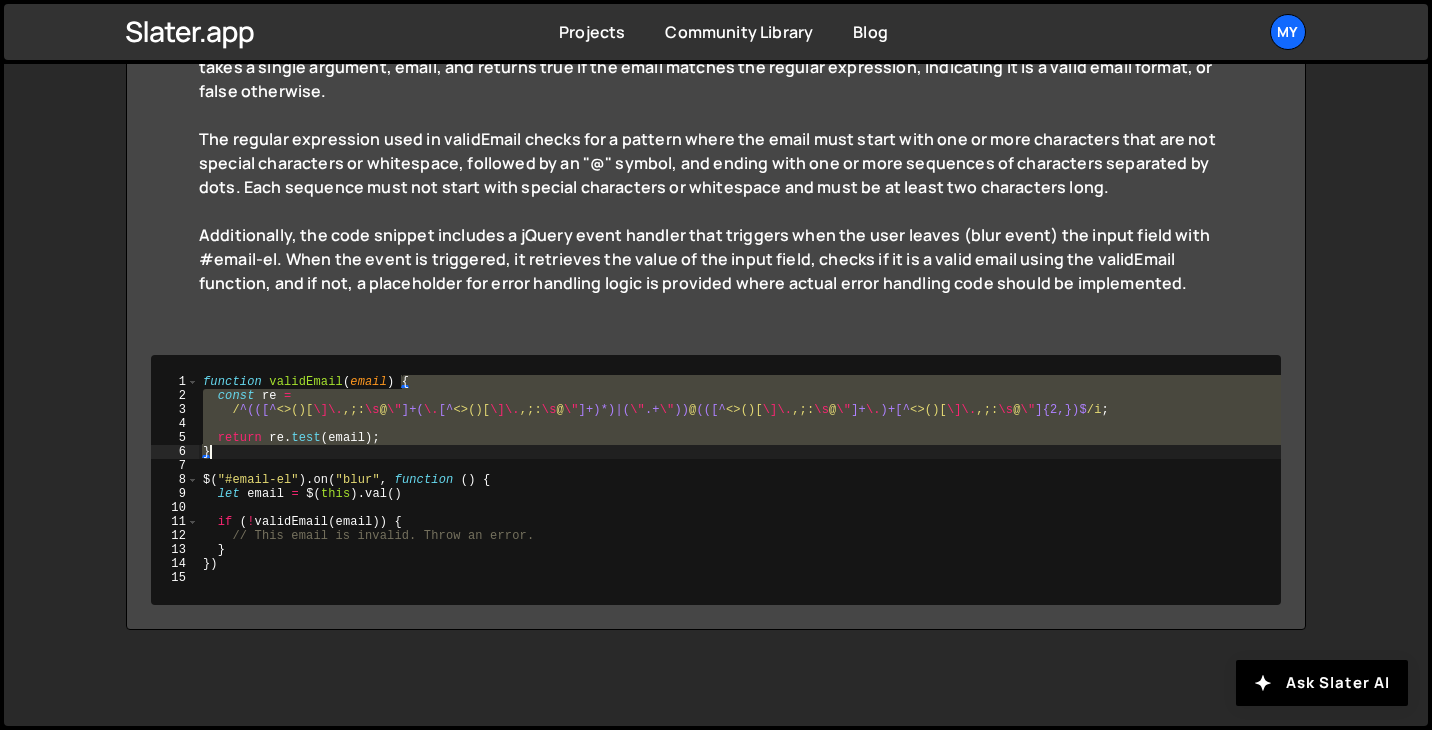 click on "function   validEmail ( email )   {    const   re   =      / ^(([^ <>()[ \]\. ,;: \s @ \" ]+( \. [^ <>()[ \]\. ,;: \s @ \" ]+)*) | ( \" .+ \" )) @ (([^ <>()[ \]\. ,;: \s @ \" ]+ \. )+[^ <>()[ \]\. ,;: \s @ \" ]{2,})$ /i ;    return   re . test ( email ) ; } $ ( "#email-el" ) . on ( "blur" ,   function   ( )   {    let   email   =   $ ( this ) . val ( )    if   ( ! validEmail ( email ))   {      // This email is invalid. Throw an error.    } })" 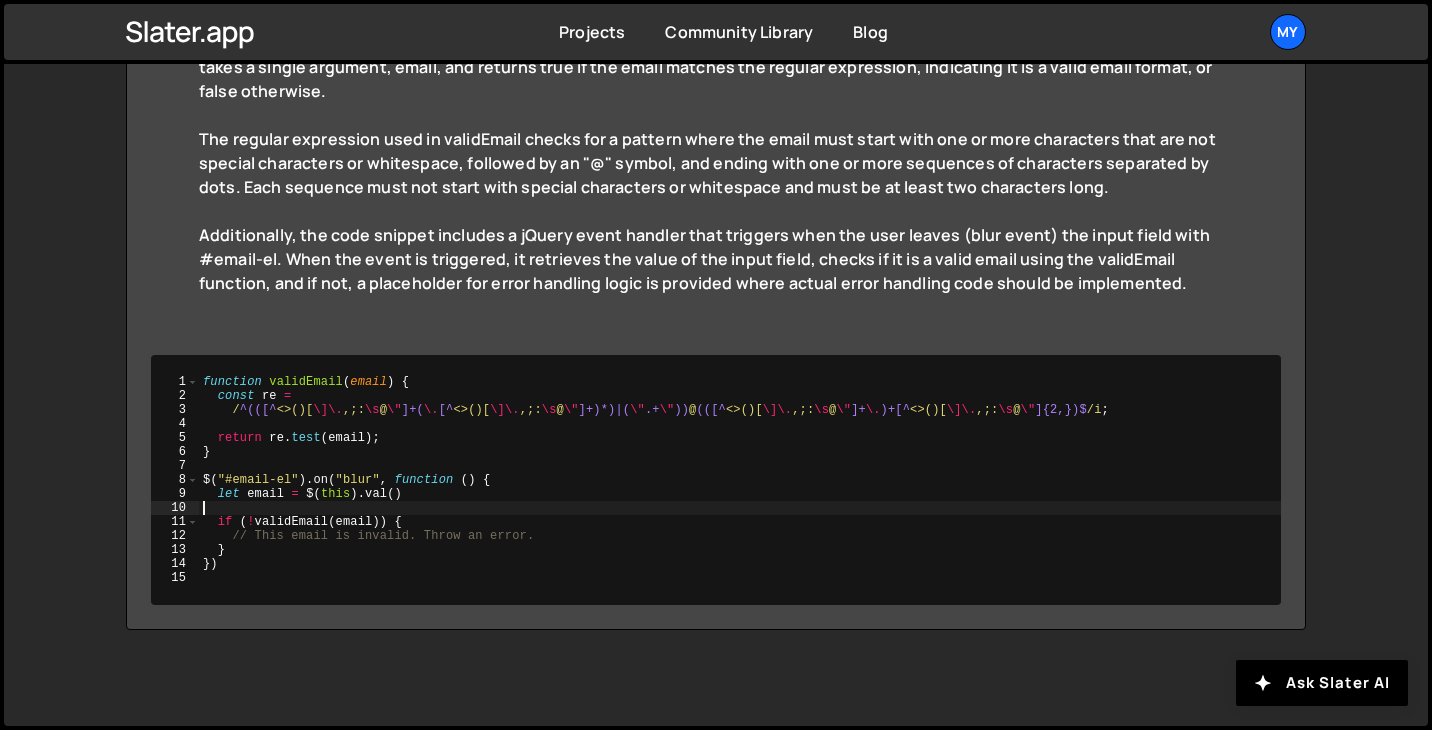click on "function   validEmail ( email )   {    const   re   =      / ^(([^ <>()[ \]\. ,;: \s @ \" ]+( \. [^ <>()[ \]\. ,;: \s @ \" ]+)*) | ( \" .+ \" )) @ (([^ <>()[ \]\. ,;: \s @ \" ]+ \. )+[^ <>()[ \]\. ,;: \s @ \" ]{2,})$ /i ;    return   re . test ( email ) ; } $ ( "#email-el" ) . on ( "blur" ,   function   ( )   {    let   email   =   $ ( this ) . val ( )    if   ( ! validEmail ( email ))   {      // This email is invalid. Throw an error.    } })" 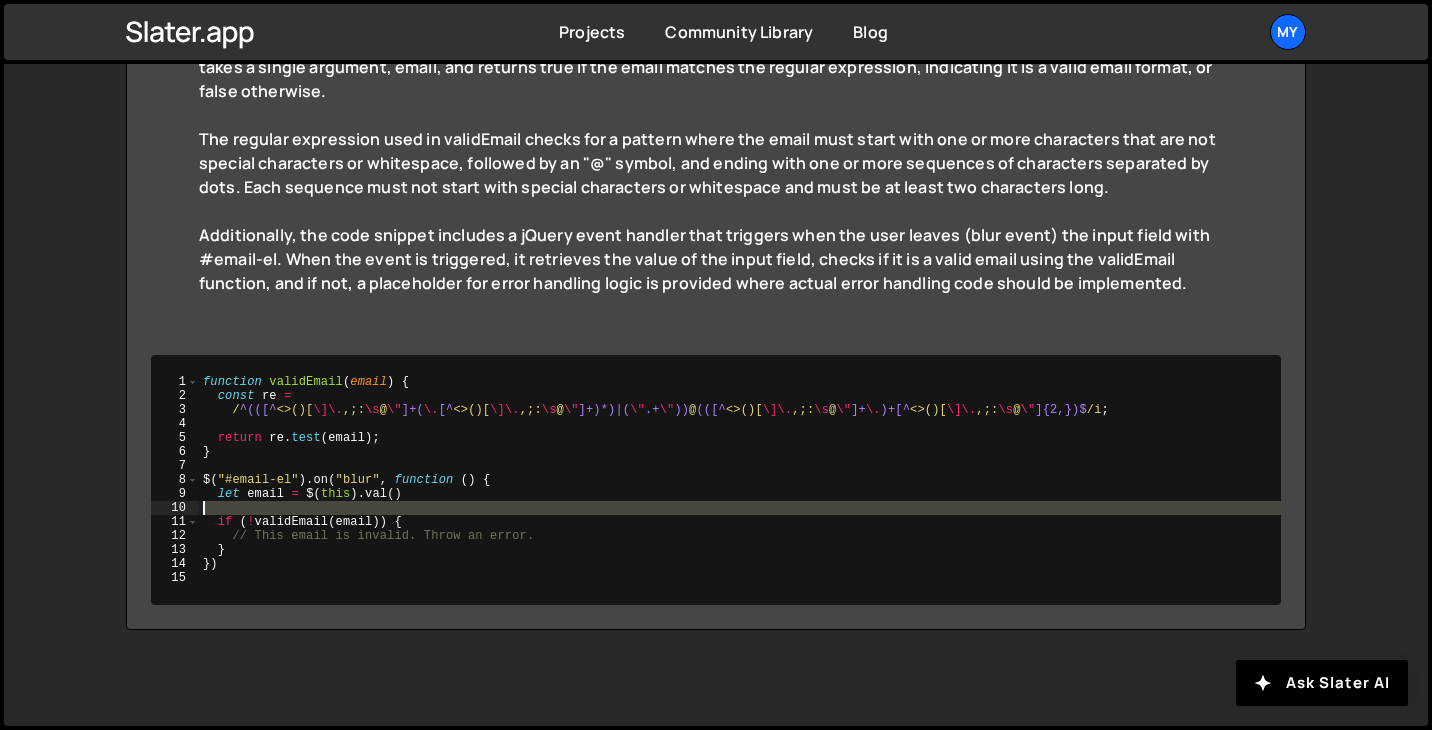 click on "function   validEmail ( email )   {    const   re   =      / ^(([^ <>()[ \]\. ,;: \s @ \" ]+( \. [^ <>()[ \]\. ,;: \s @ \" ]+)*) | ( \" .+ \" )) @ (([^ <>()[ \]\. ,;: \s @ \" ]+ \. )+[^ <>()[ \]\. ,;: \s @ \" ]{2,})$ /i ;    return   re . test ( email ) ; } $ ( "#email-el" ) . on ( "blur" ,   function   ( )   {    let   email   =   $ ( this ) . val ( )    if   ( ! validEmail ( email ))   {      // This email is invalid. Throw an error.    } })" 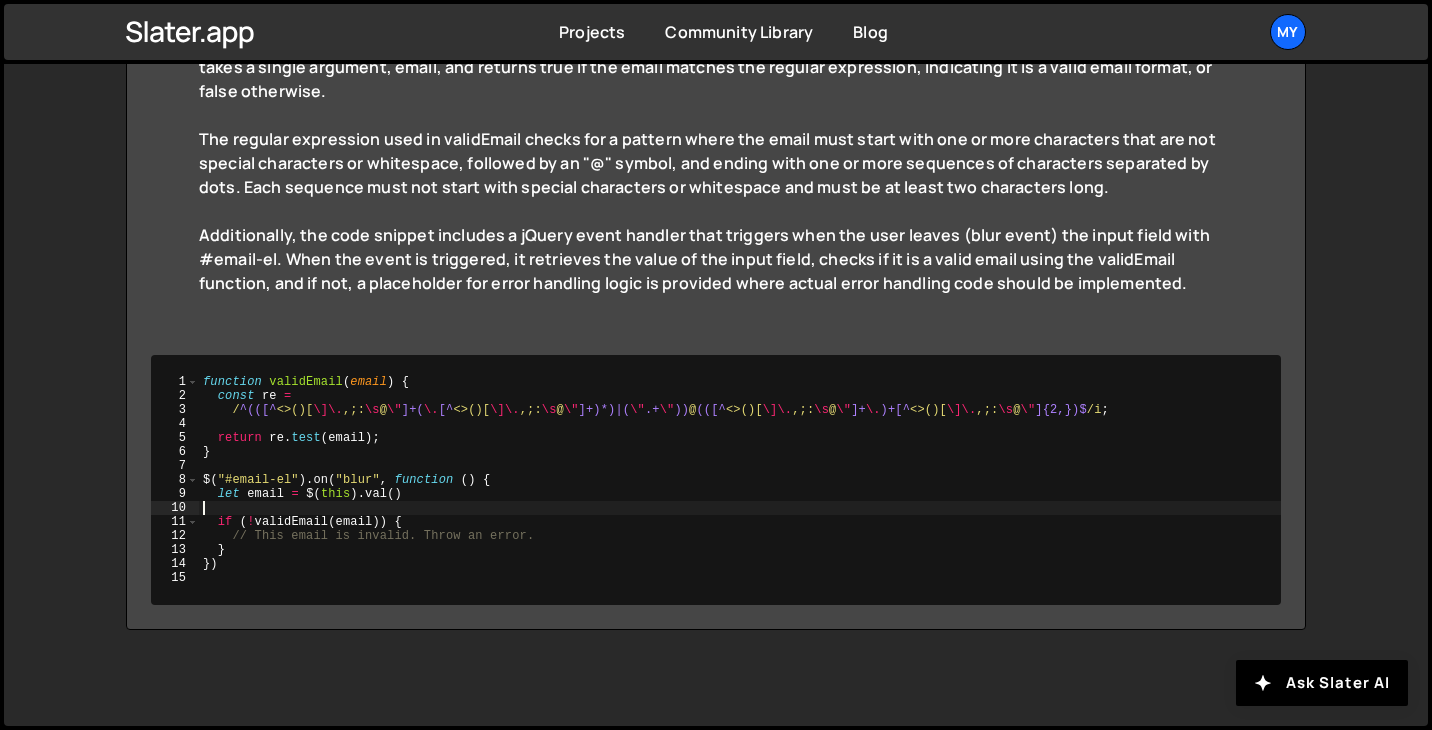 click on "function   validEmail ( email )   {    const   re   =      / ^(([^ <>()[ \]\. ,;: \s @ \" ]+( \. [^ <>()[ \]\. ,;: \s @ \" ]+)*) | ( \" .+ \" )) @ (([^ <>()[ \]\. ,;: \s @ \" ]+ \. )+[^ <>()[ \]\. ,;: \s @ \" ]{2,})$ /i ;    return   re . test ( email ) ; } $ ( "#email-el" ) . on ( "blur" ,   function   ( )   {    let   email   =   $ ( this ) . val ( )    if   ( ! validEmail ( email ))   {      // This email is invalid. Throw an error.    } })" 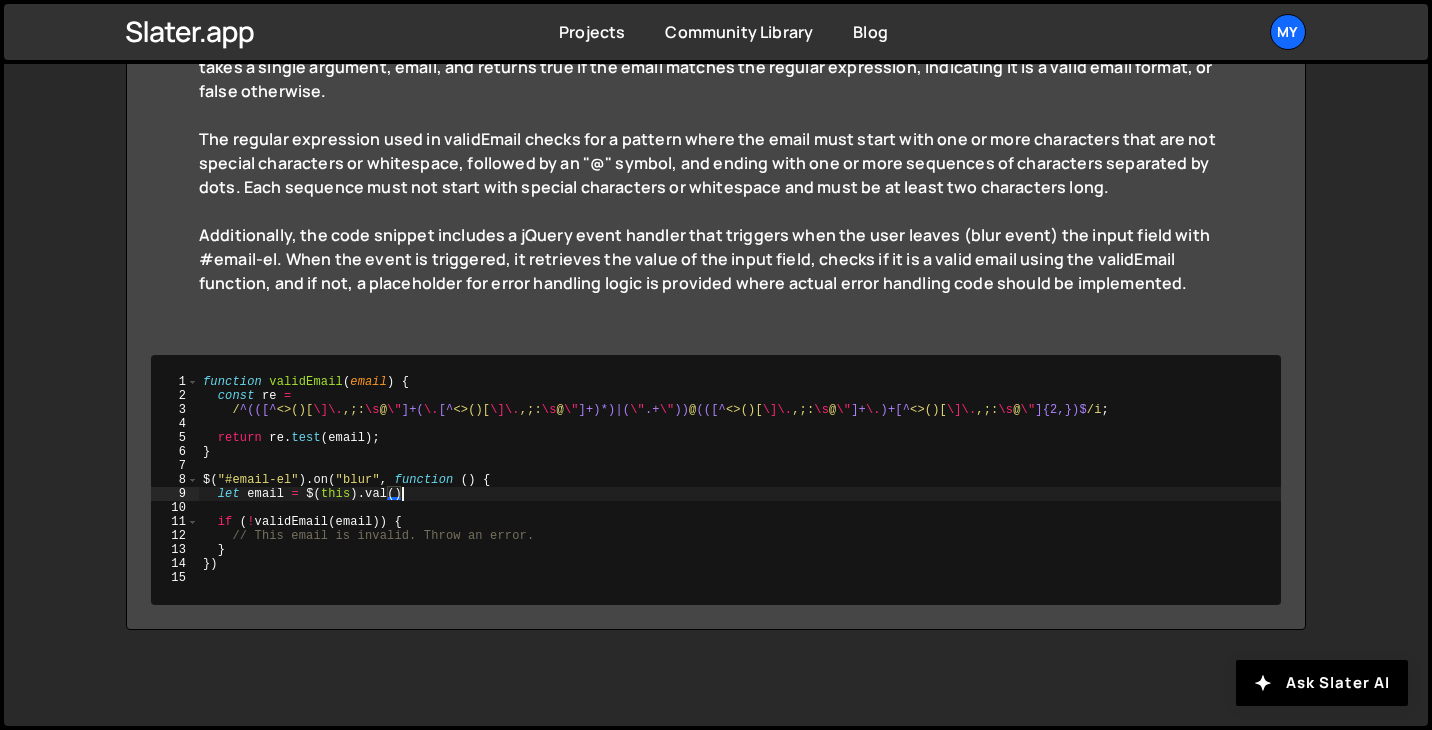 click on "function   validEmail ( email )   {    const   re   =      / ^(([^ <>()[ \]\. ,;: \s @ \" ]+( \. [^ <>()[ \]\. ,;: \s @ \" ]+)*) | ( \" .+ \" )) @ (([^ <>()[ \]\. ,;: \s @ \" ]+ \. )+[^ <>()[ \]\. ,;: \s @ \" ]{2,})$ /i ;    return   re . test ( email ) ; } $ ( "#email-el" ) . on ( "blur" ,   function   ( )   {    let   email   =   $ ( this ) . val ( )    if   ( ! validEmail ( email ))   {      // This email is invalid. Throw an error.    } })" 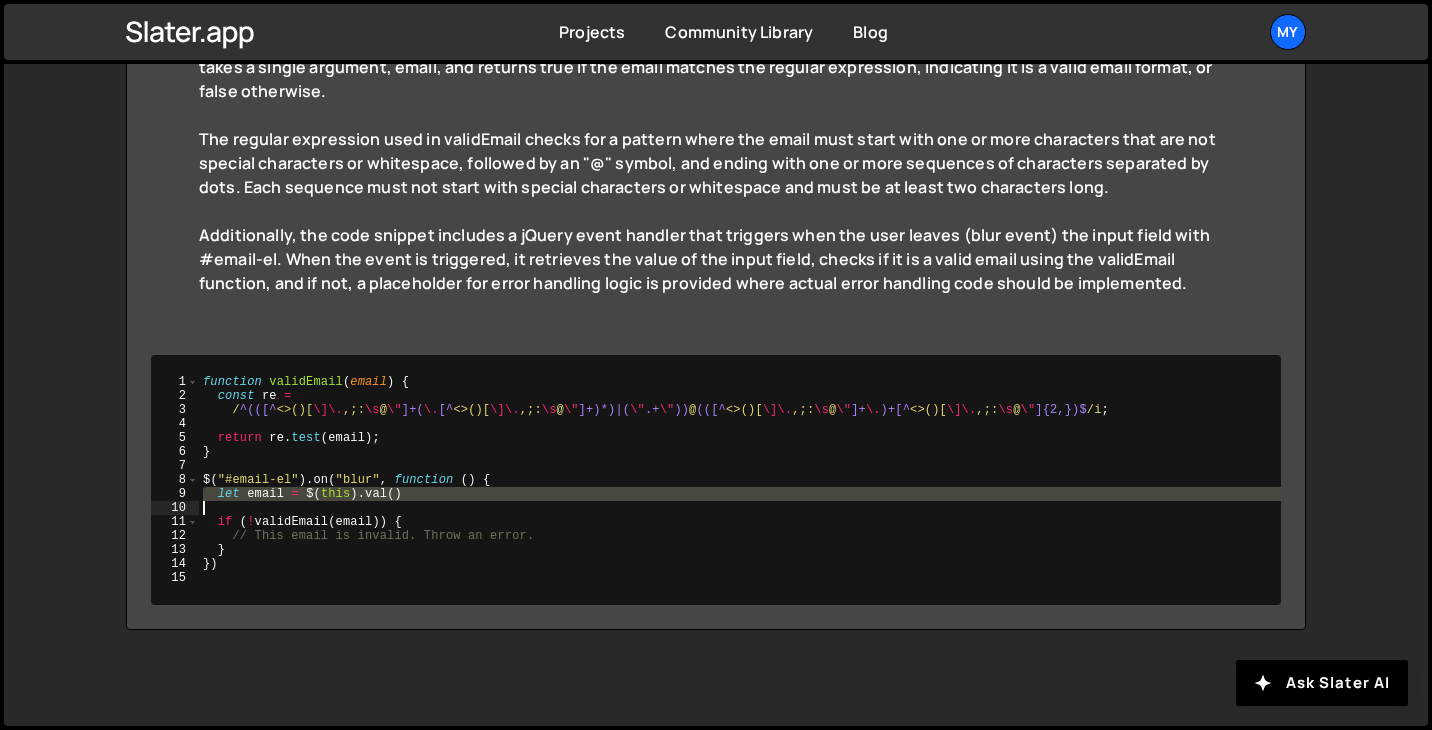 click on "function   validEmail ( email )   {    const   re   =      / ^(([^ <>()[ \]\. ,;: \s @ \" ]+( \. [^ <>()[ \]\. ,;: \s @ \" ]+)*) | ( \" .+ \" )) @ (([^ <>()[ \]\. ,;: \s @ \" ]+ \. )+[^ <>()[ \]\. ,;: \s @ \" ]{2,})$ /i ;    return   re . test ( email ) ; } $ ( "#email-el" ) . on ( "blur" ,   function   ( )   {    let   email   =   $ ( this ) . val ( )    if   ( ! validEmail ( email ))   {      // This email is invalid. Throw an error.    } })" 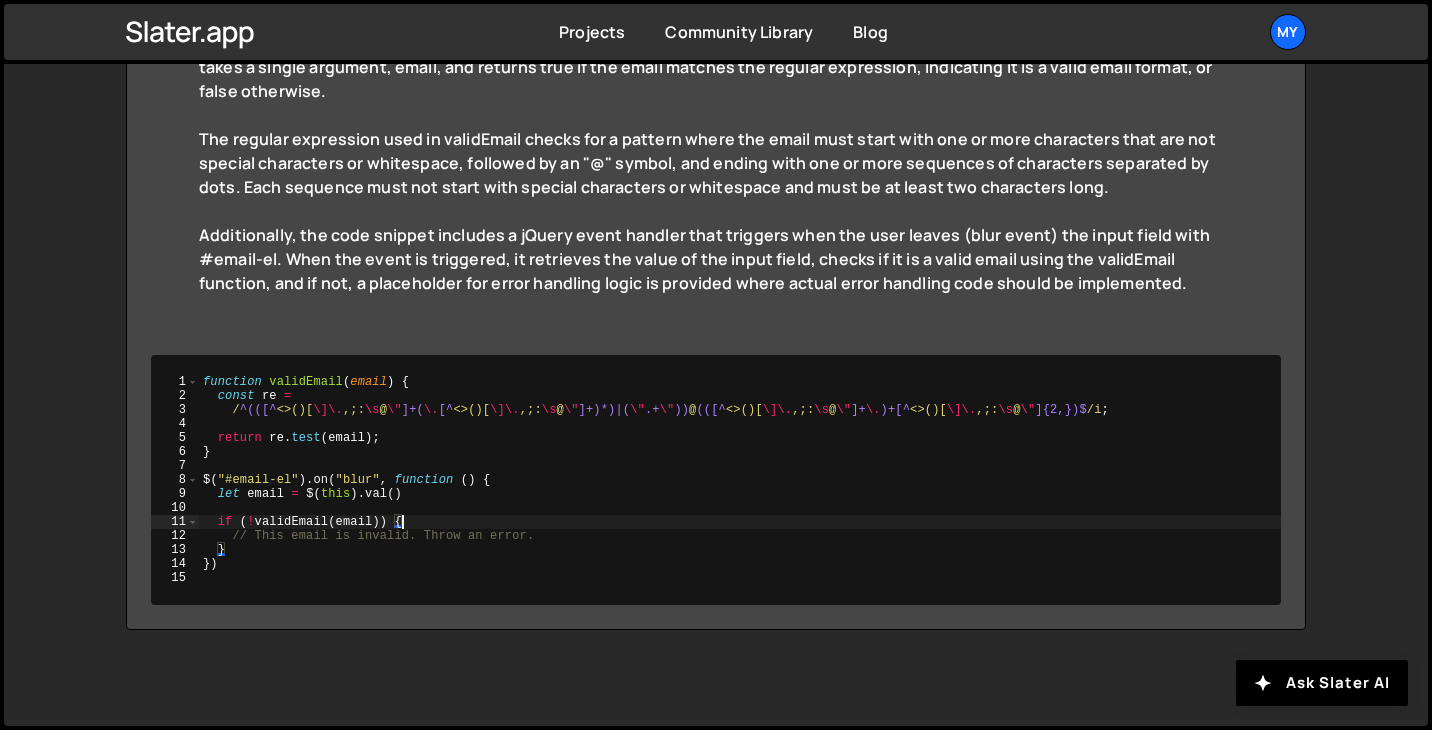 click on "function   validEmail ( email )   {    const   re   =      / ^(([^ <>()[ \]\. ,;: \s @ \" ]+( \. [^ <>()[ \]\. ,;: \s @ \" ]+)*) | ( \" .+ \" )) @ (([^ <>()[ \]\. ,;: \s @ \" ]+ \. )+[^ <>()[ \]\. ,;: \s @ \" ]{2,})$ /i ;    return   re . test ( email ) ; } $ ( "#email-el" ) . on ( "blur" ,   function   ( )   {    let   email   =   $ ( this ) . val ( )    if   ( ! validEmail ( email ))   {      // This email is invalid. Throw an error.    } })" 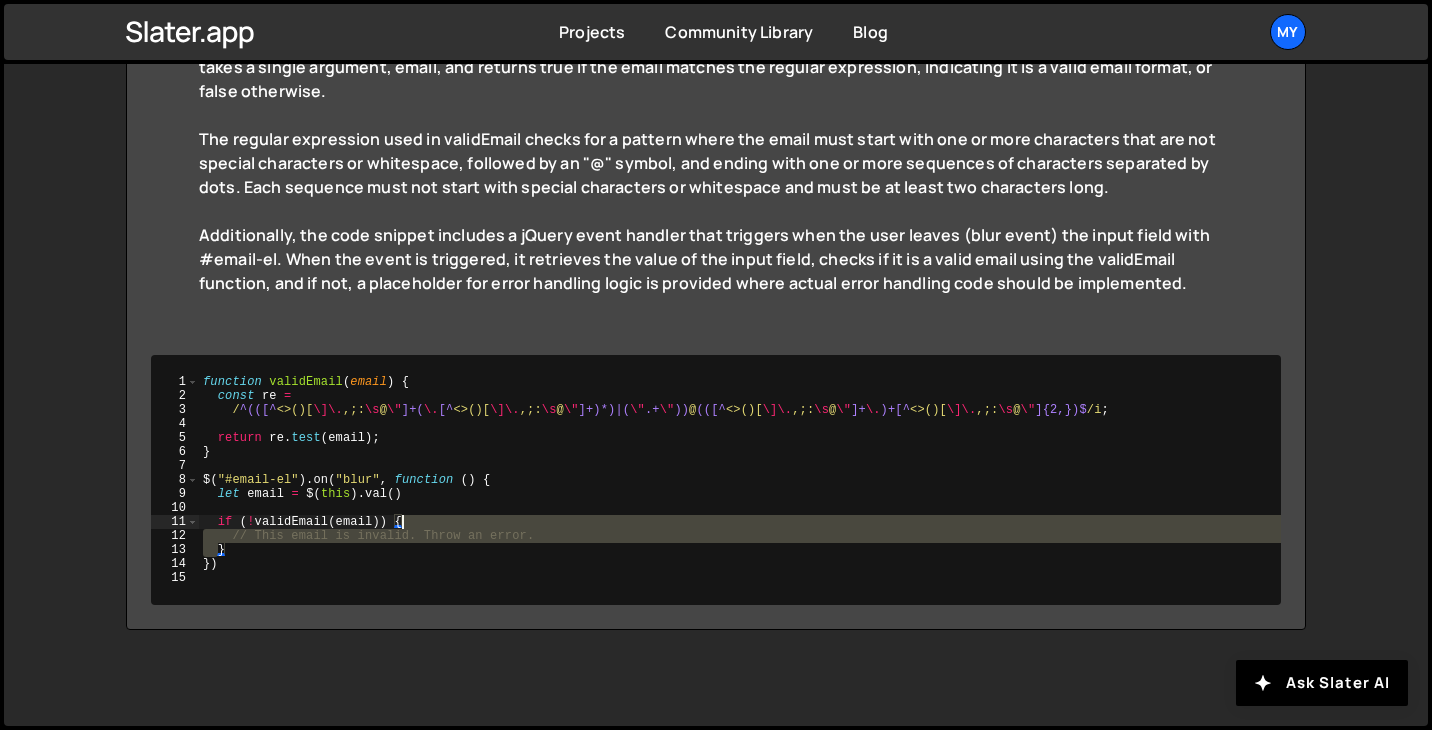 click on "function   validEmail ( email )   {    const   re   =      / ^(([^ <>()[ \]\. ,;: \s @ \" ]+( \. [^ <>()[ \]\. ,;: \s @ \" ]+)*) | ( \" .+ \" )) @ (([^ <>()[ \]\. ,;: \s @ \" ]+ \. )+[^ <>()[ \]\. ,;: \s @ \" ]{2,})$ /i ;    return   re . test ( email ) ; } $ ( "#email-el" ) . on ( "blur" ,   function   ( )   {    let   email   =   $ ( this ) . val ( )    if   ( ! validEmail ( email ))   {      // This email is invalid. Throw an error.    } })" 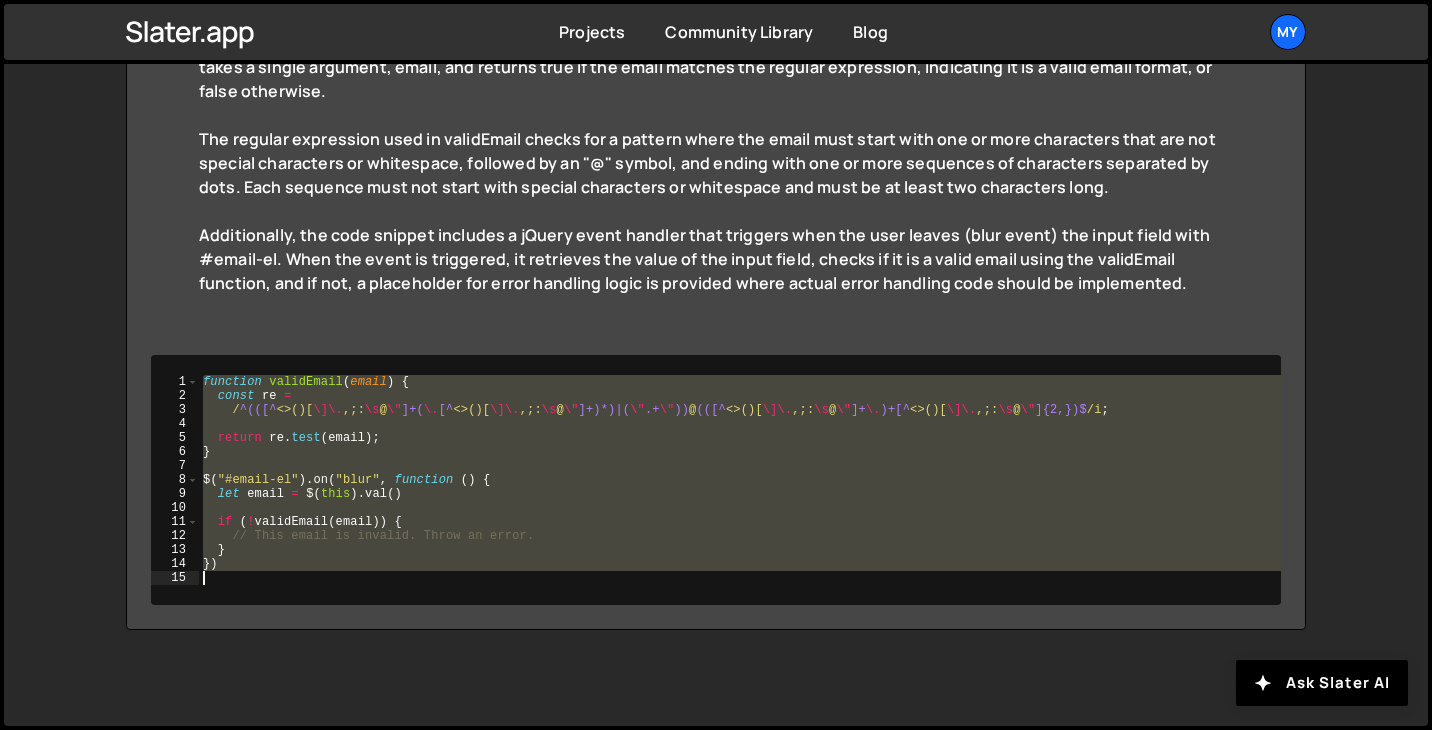click on "function   validEmail ( email )   {    const   re   =      / ^(([^ <>()[ \]\. ,;: \s @ \" ]+( \. [^ <>()[ \]\. ,;: \s @ \" ]+)*) | ( \" .+ \" )) @ (([^ <>()[ \]\. ,;: \s @ \" ]+ \. )+[^ <>()[ \]\. ,;: \s @ \" ]{2,})$ /i ;    return   re . test ( email ) ; } $ ( "#email-el" ) . on ( "blur" ,   function   ( )   {    let   email   =   $ ( this ) . val ( )    if   ( ! validEmail ( email ))   {      // This email is invalid. Throw an error.    } })" 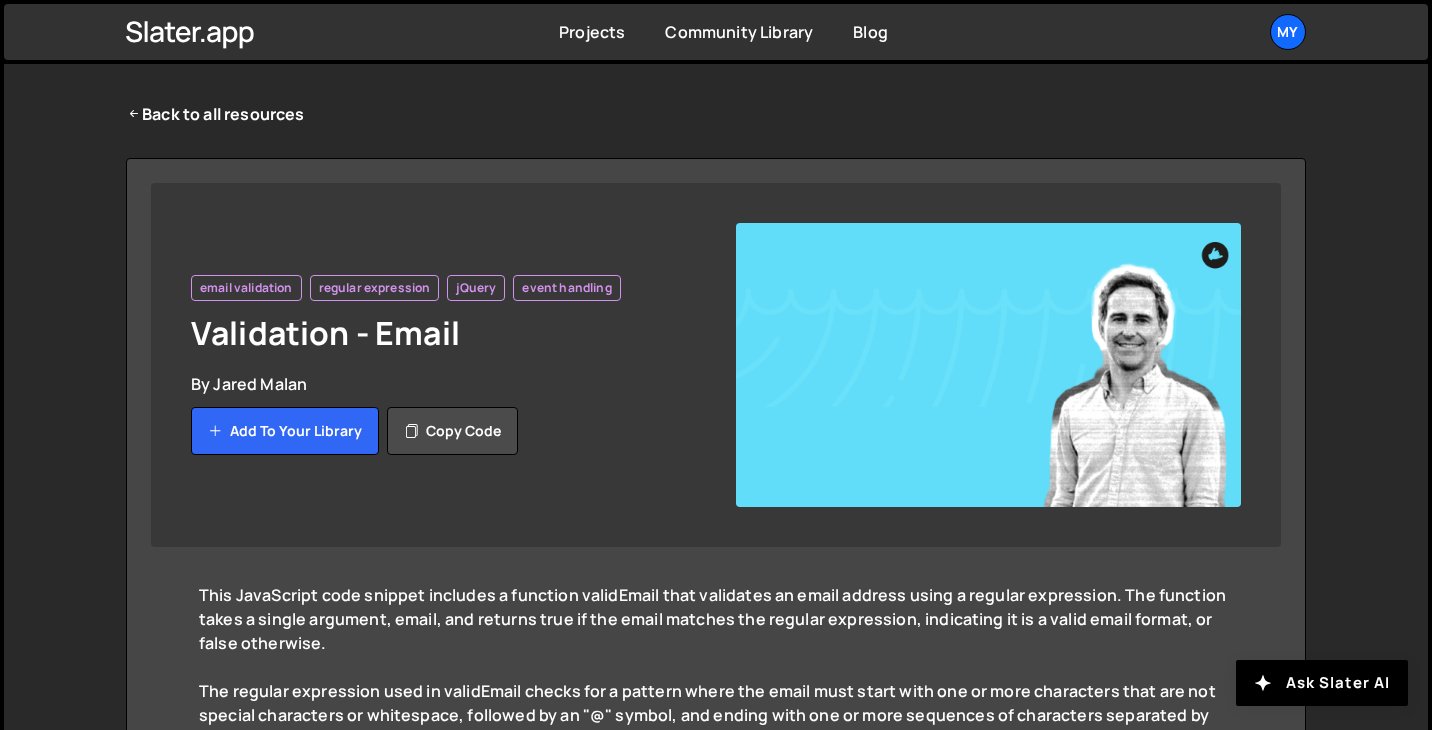 scroll, scrollTop: 0, scrollLeft: 0, axis: both 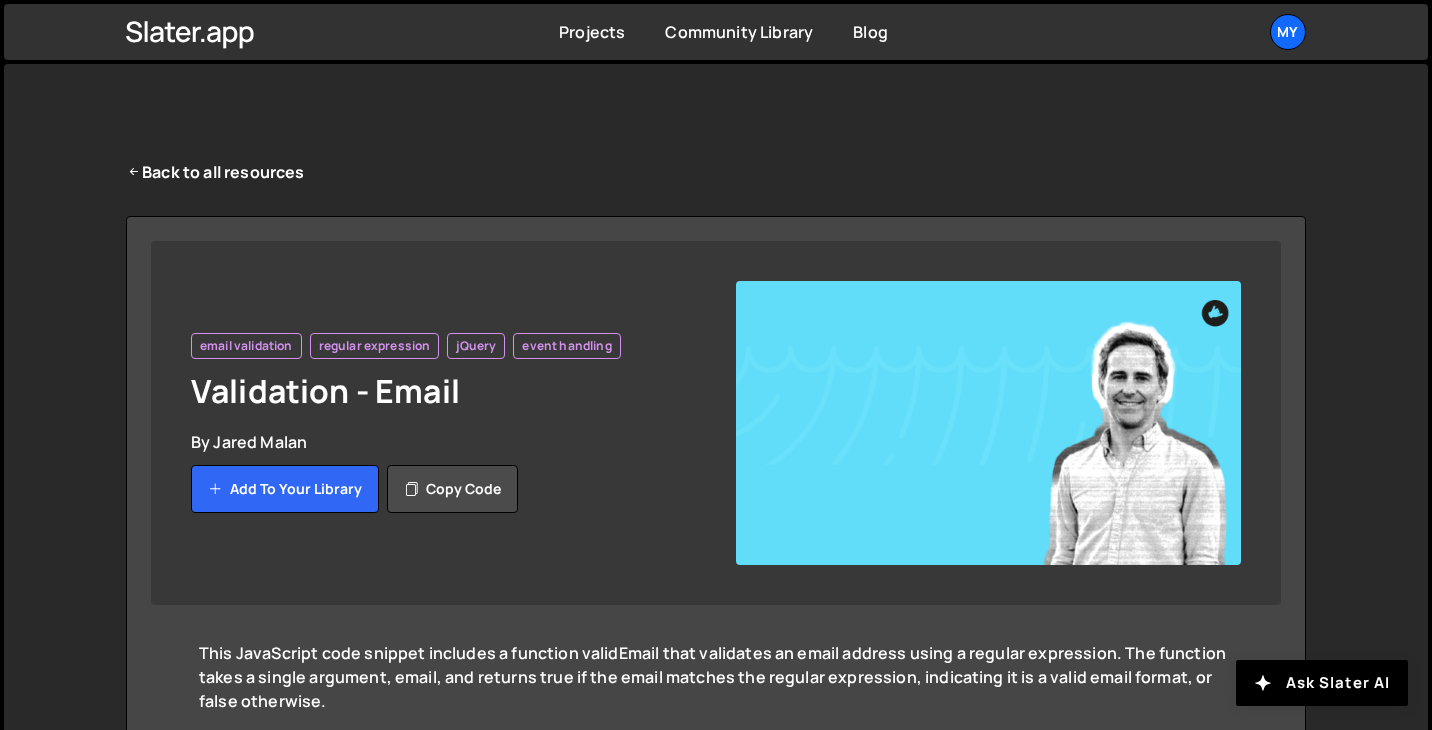 click on "jQuery" at bounding box center (476, 346) 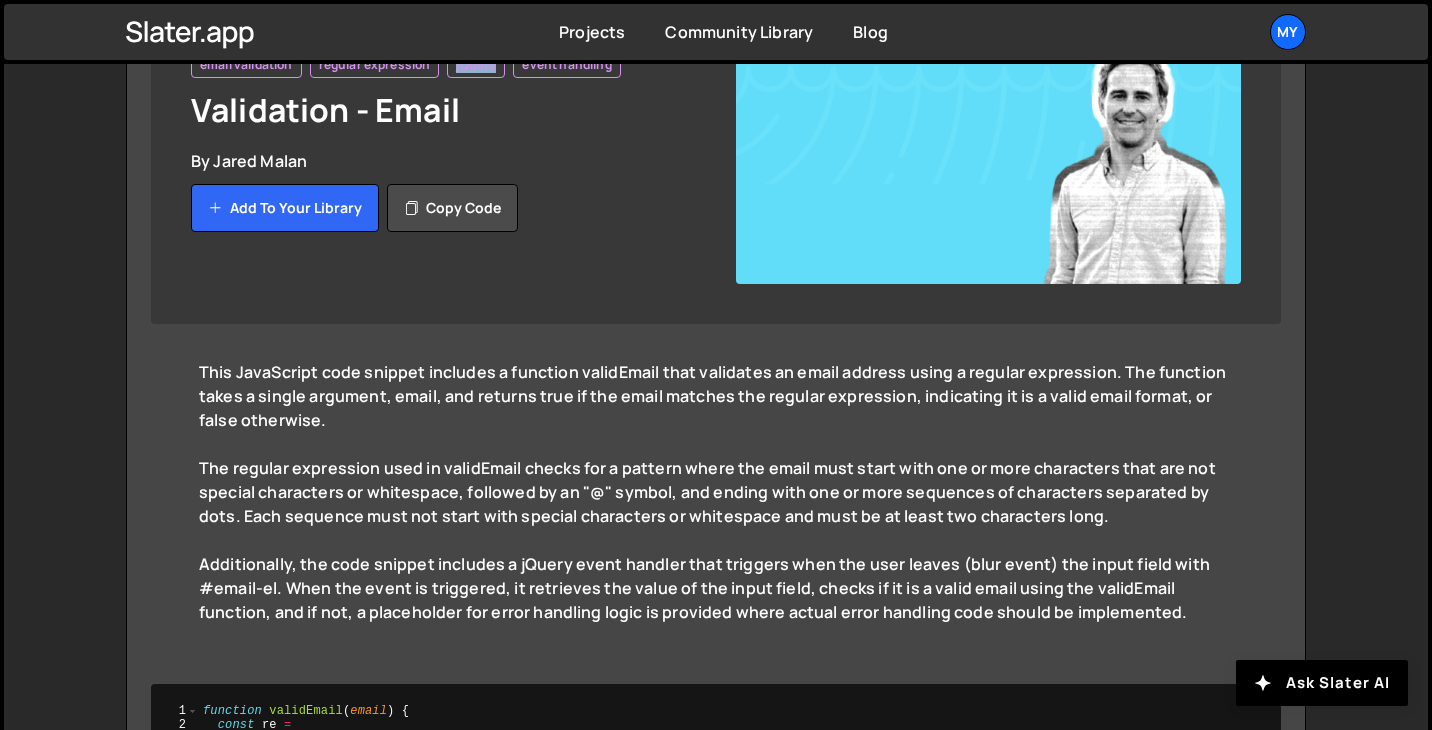 scroll, scrollTop: 575, scrollLeft: 0, axis: vertical 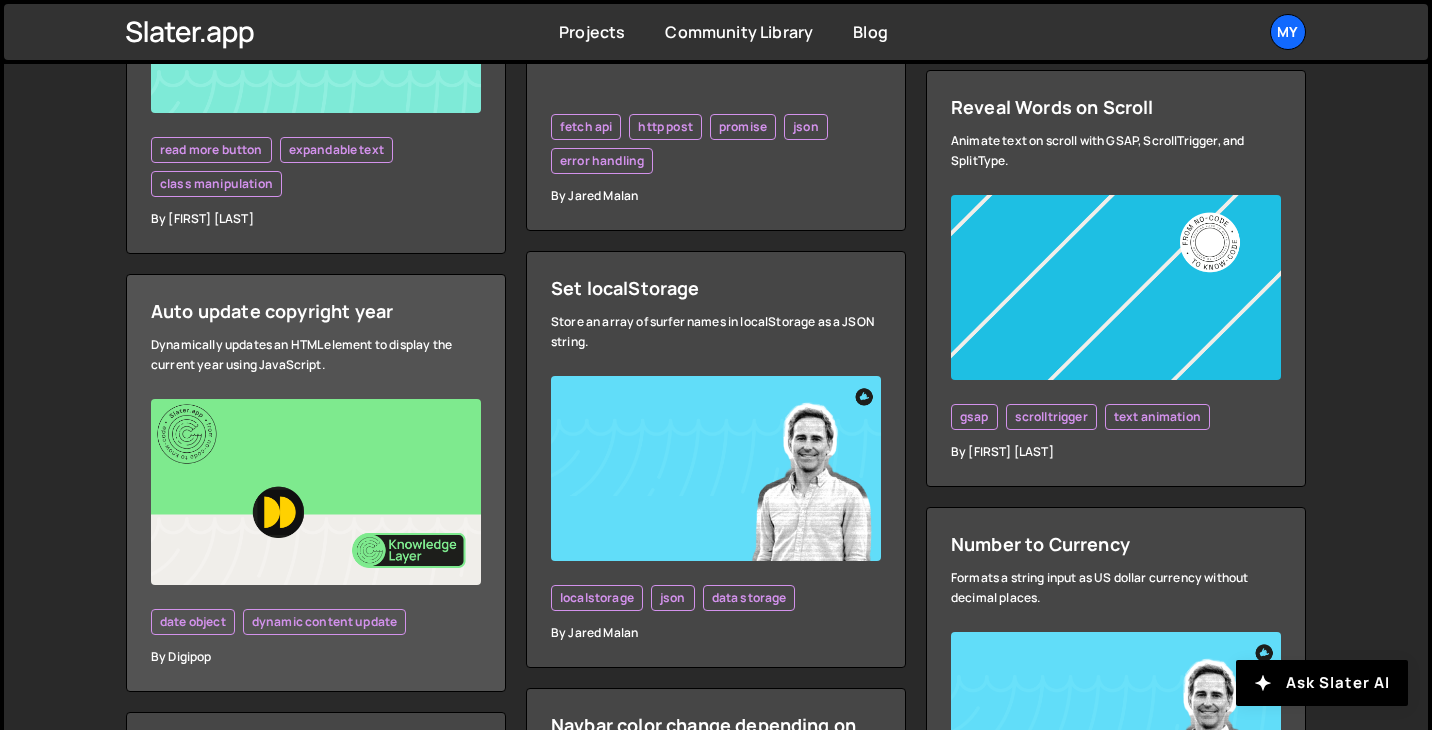 click on "Auto update copyright year
Dynamically updates an HTML element to display the current year using JavaScript.
date object
dynamic content update
By [FIRST]" at bounding box center [316, 483] 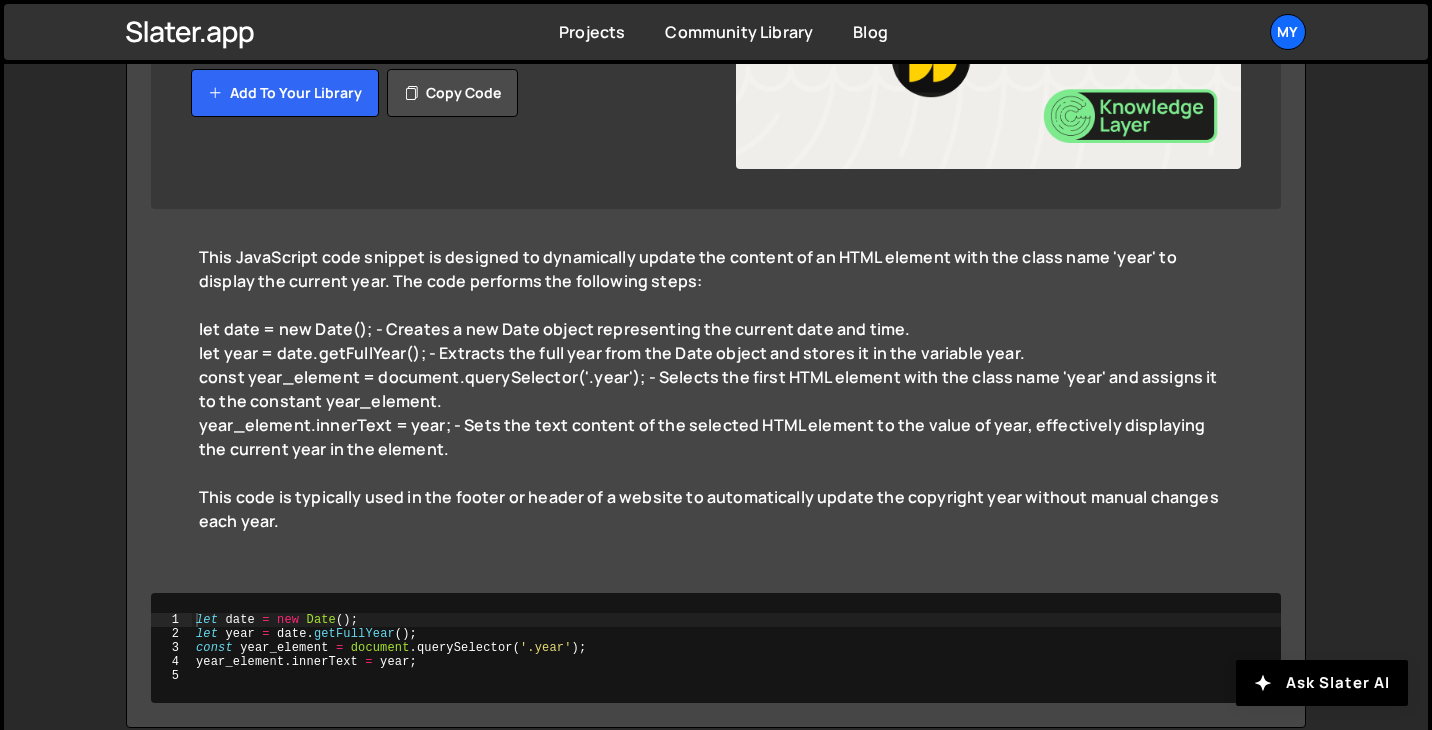 scroll, scrollTop: 494, scrollLeft: 0, axis: vertical 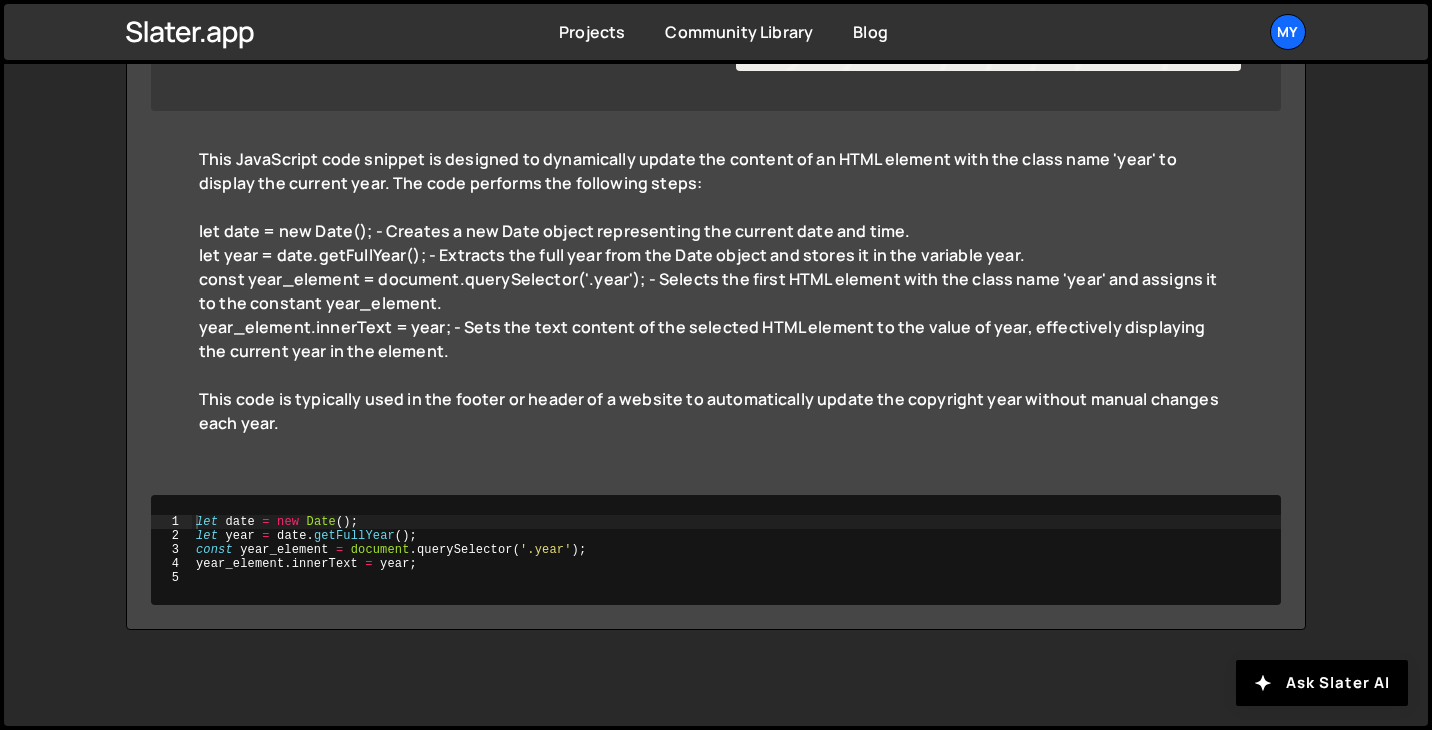 click on "let   date   =   new   Date ( ) ; let   year   =   date . getFullYear ( ) ; const   year_element   =   document . querySelector ( '.year' ) ; year_element . innerText   =   year ;" at bounding box center [736, 564] 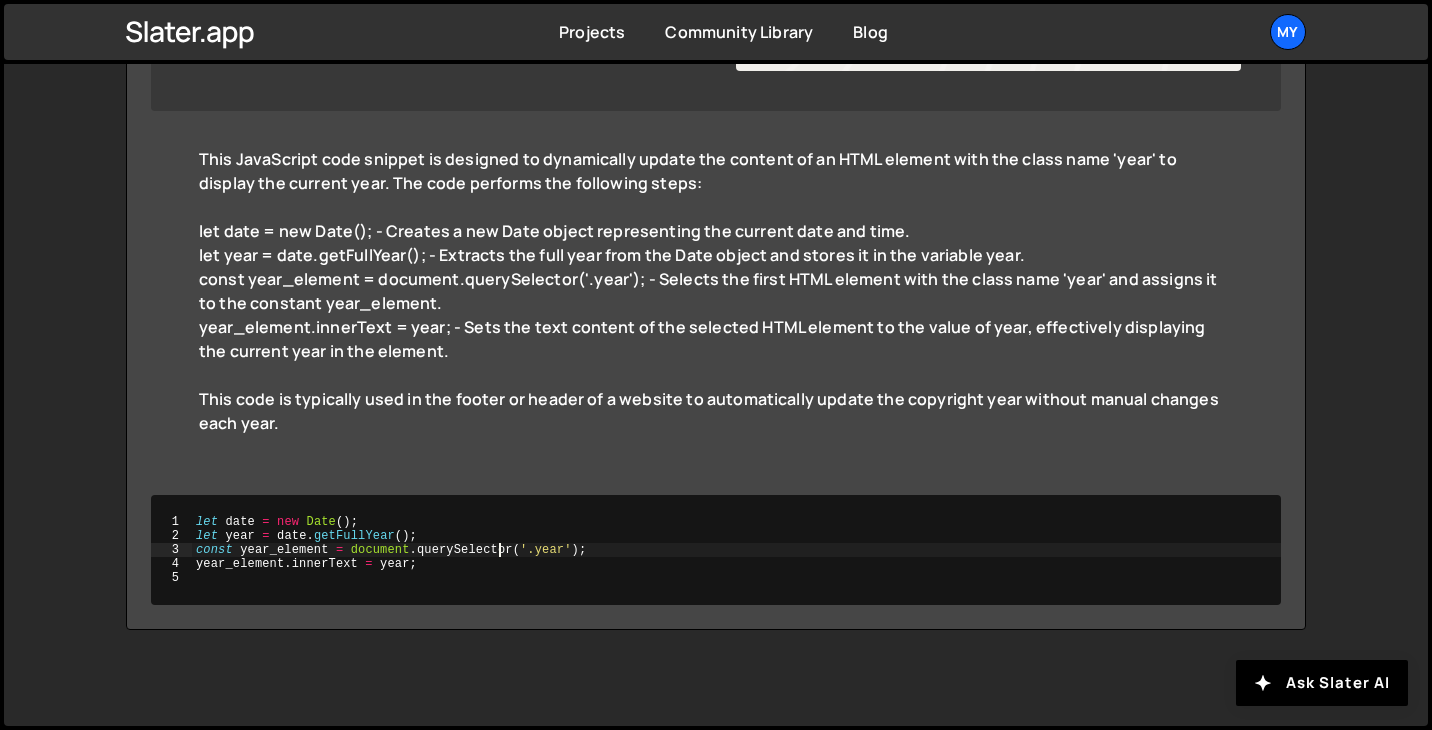 click on "let   date   =   new   Date ( ) ; let   year   =   date . getFullYear ( ) ; const   year_element   =   document . querySelector ( '.year' ) ; year_element . innerText   =   year ;" at bounding box center [736, 564] 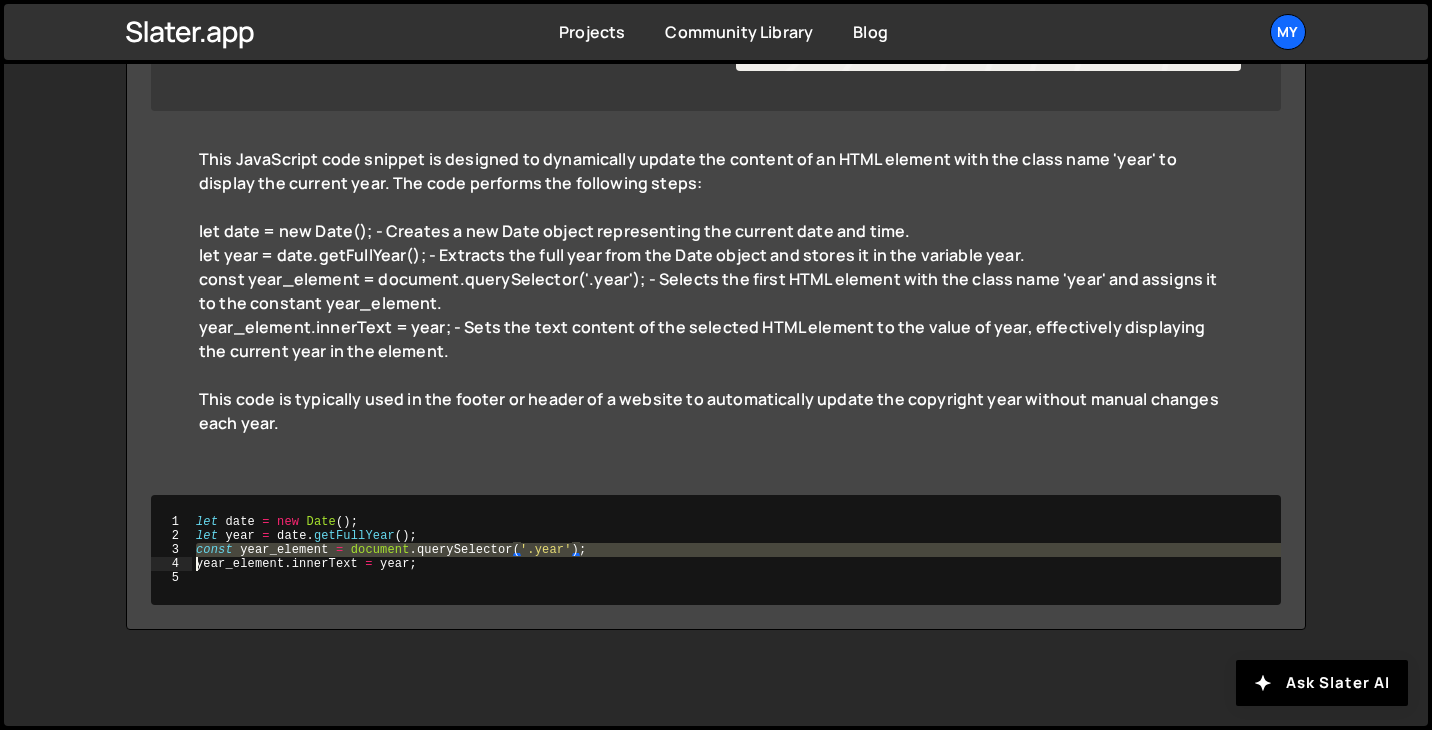 click on "let   date   =   new   Date ( ) ; let   year   =   date . getFullYear ( ) ; const   year_element   =   document . querySelector ( '.year' ) ; year_element . innerText   =   year ;" at bounding box center [736, 564] 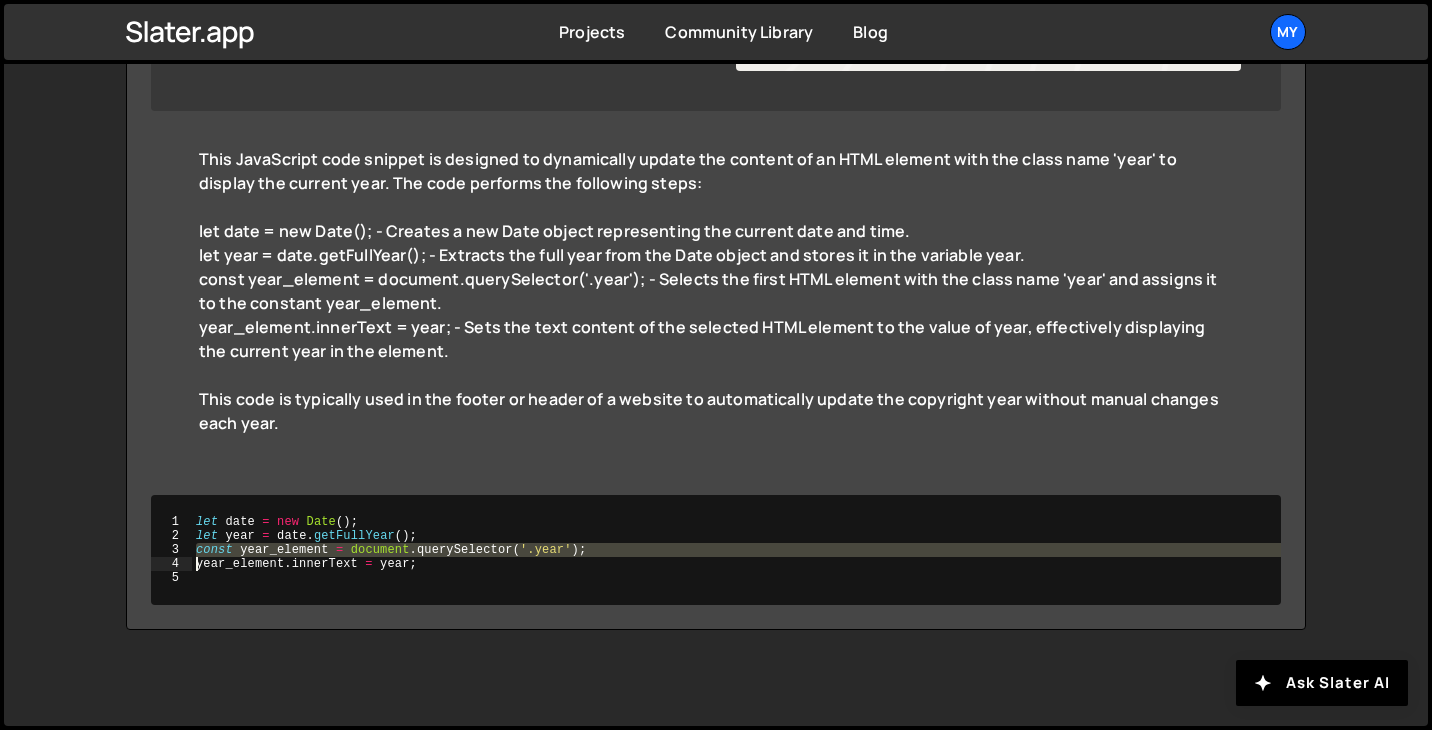 click on "let   date   =   new   Date ( ) ; let   year   =   date . getFullYear ( ) ; const   year_element   =   document . querySelector ( '.year' ) ; year_element . innerText   =   year ;" at bounding box center [736, 564] 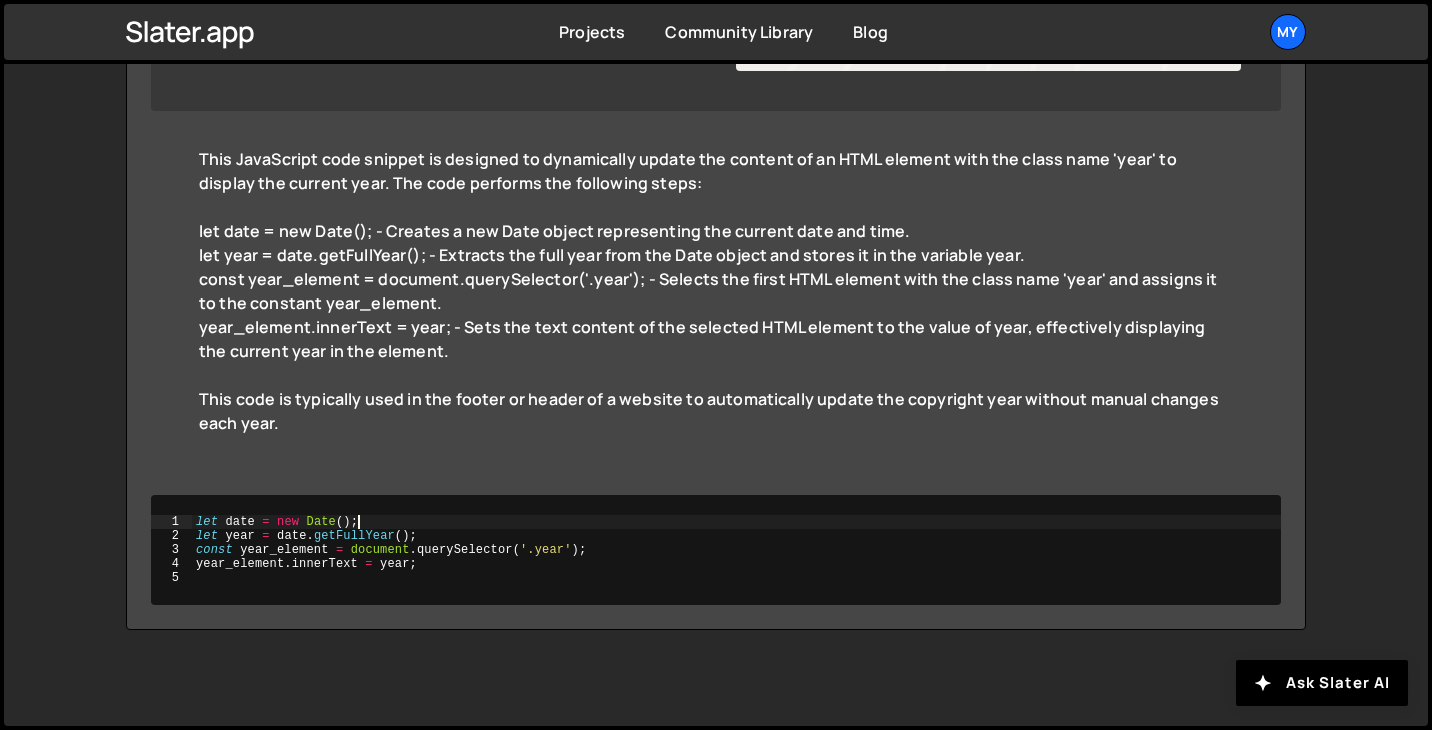 click on "let   date   =   new   Date ( ) ; let   year   =   date . getFullYear ( ) ; const   year_element   =   document . querySelector ( '.year' ) ; year_element . innerText   =   year ;" at bounding box center [736, 564] 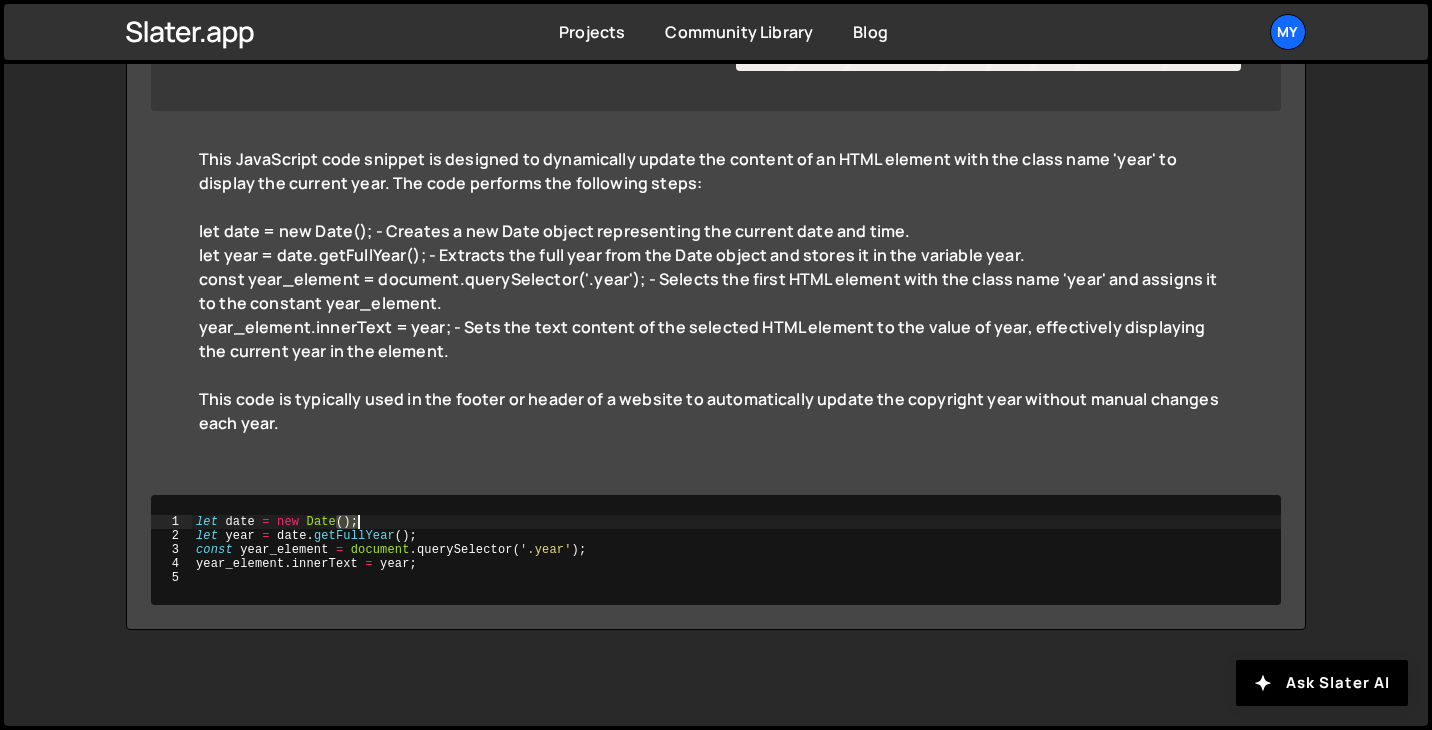 click on "let   date   =   new   Date ( ) ; let   year   =   date . getFullYear ( ) ; const   year_element   =   document . querySelector ( '.year' ) ; year_element . innerText   =   year ;" at bounding box center [736, 564] 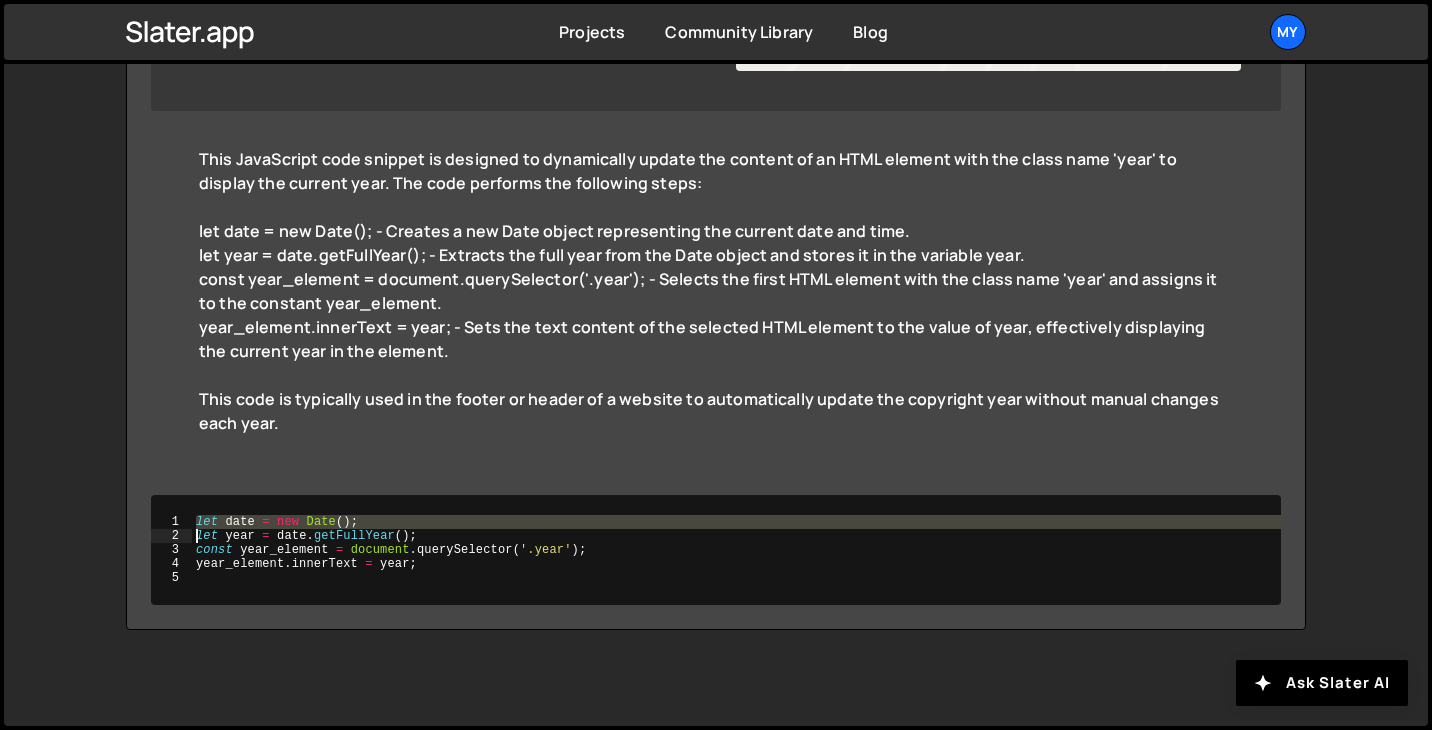 click on "let   date   =   new   Date ( ) ; let   year   =   date . getFullYear ( ) ; const   year_element   =   document . querySelector ( '.year' ) ; year_element . innerText   =   year ;" at bounding box center (736, 564) 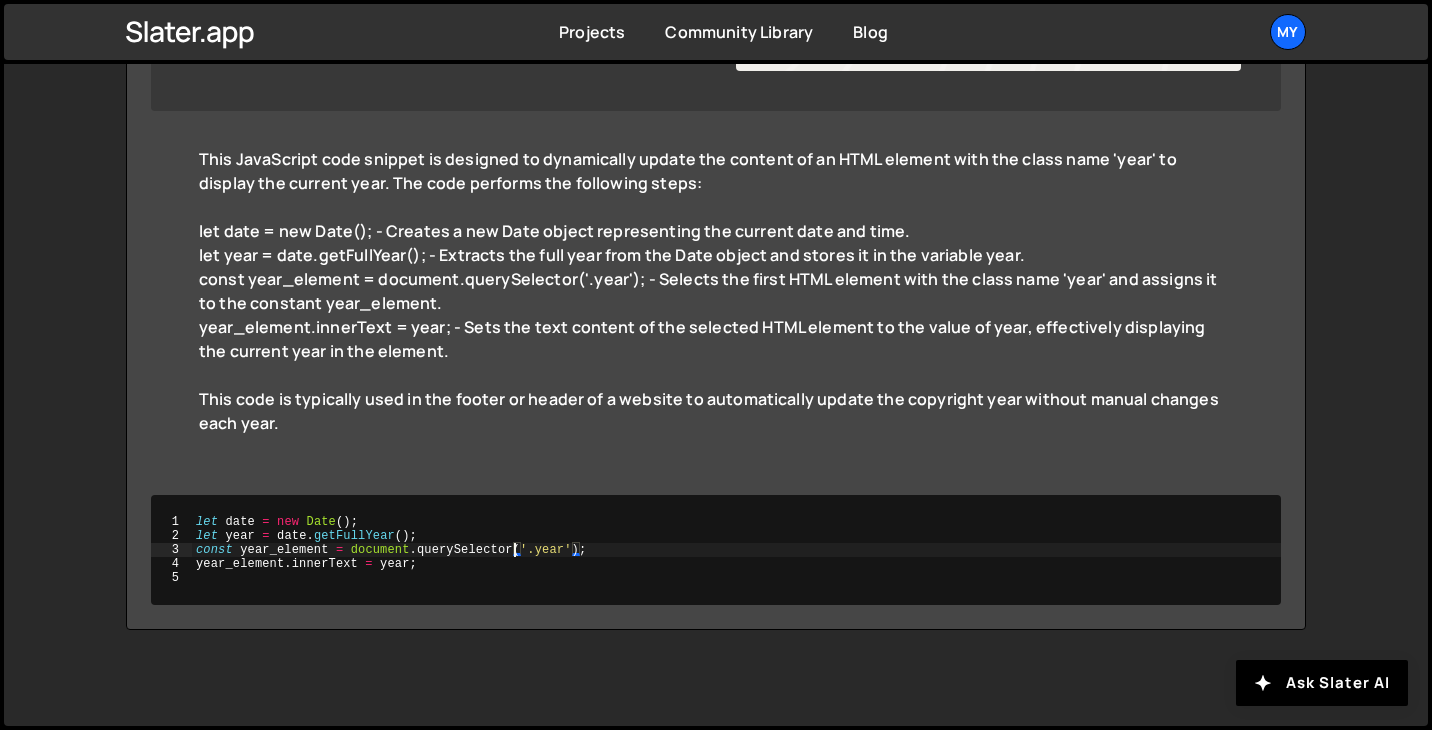 click on "let   date   =   new   Date ( ) ; let   year   =   date . getFullYear ( ) ; const   year_element   =   document . querySelector ( '.year' ) ; year_element . innerText   =   year ;" at bounding box center [736, 564] 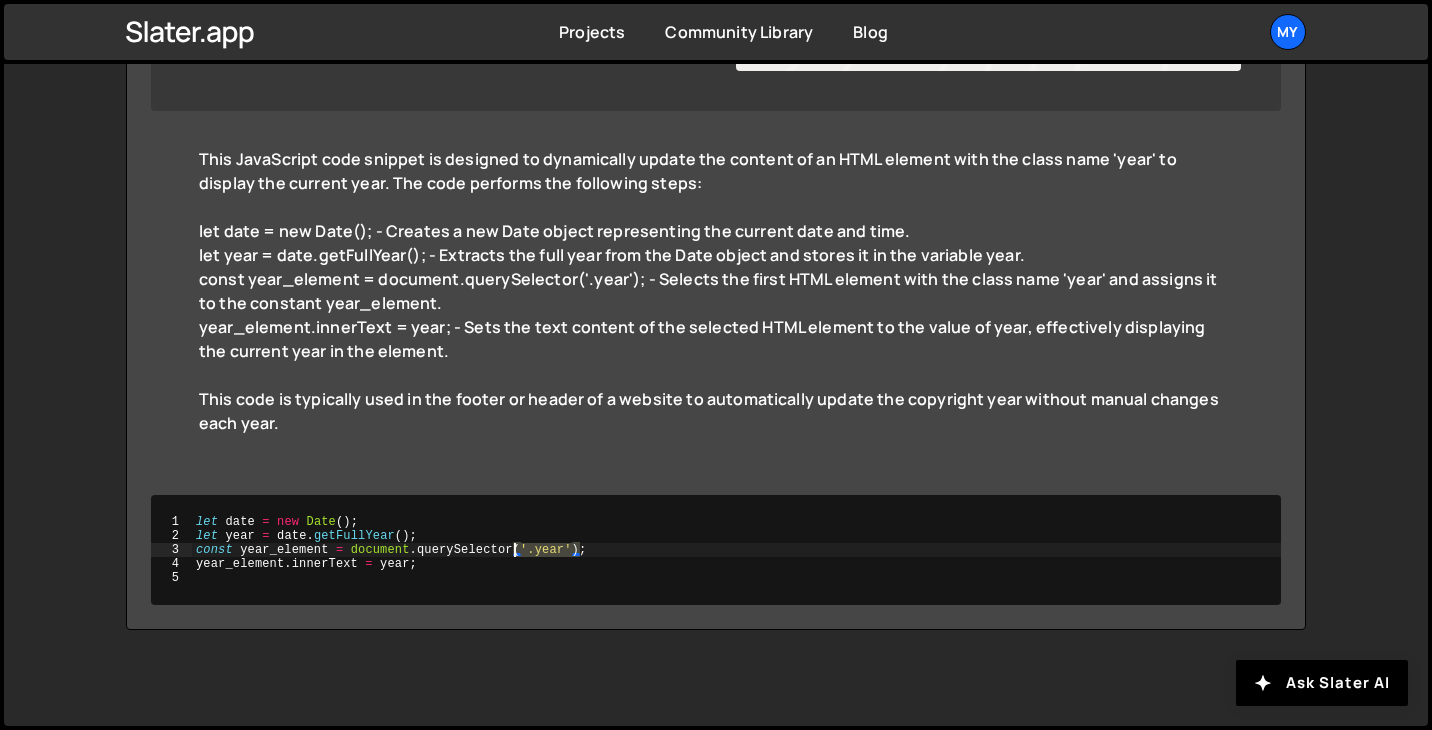 click on "let   date   =   new   Date ( ) ; let   year   =   date . getFullYear ( ) ; const   year_element   =   document . querySelector ( '.year' ) ; year_element . innerText   =   year ;" at bounding box center (736, 564) 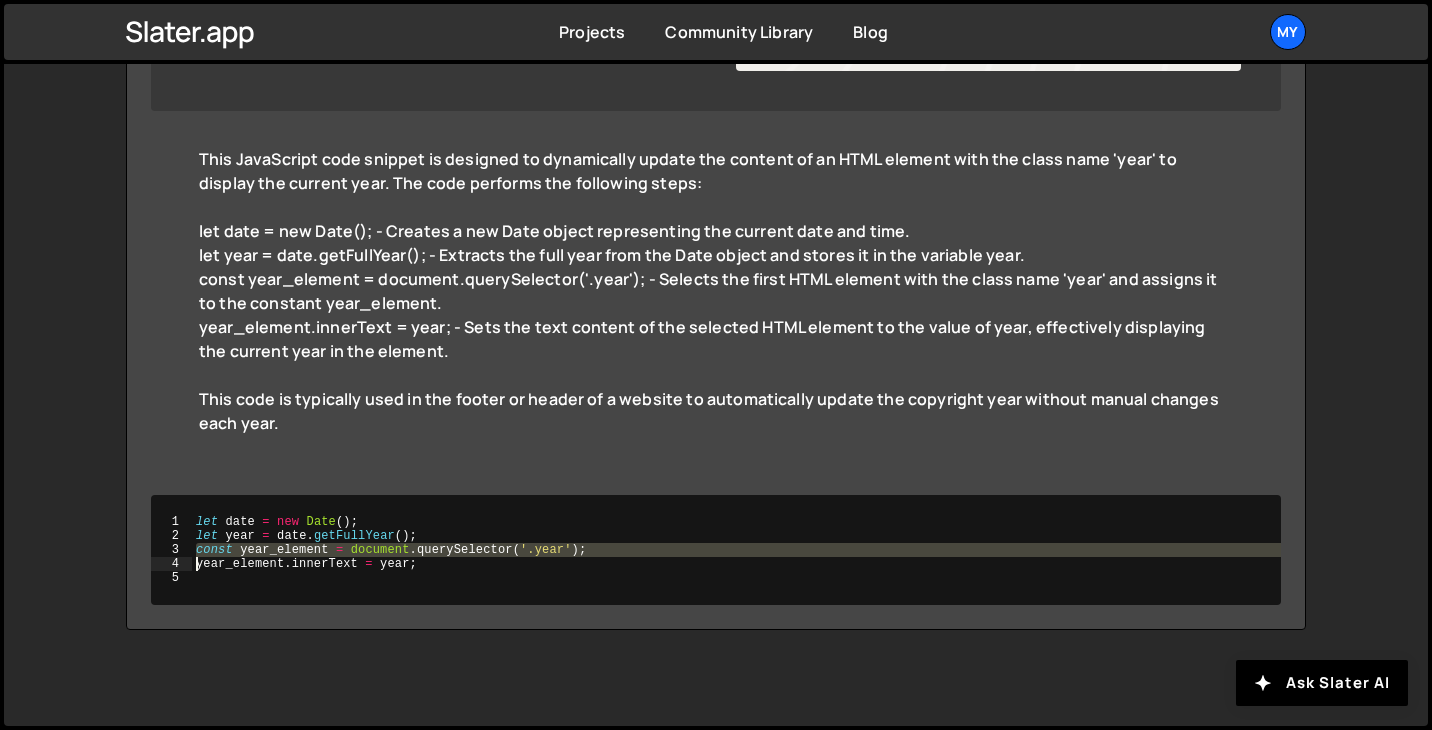 click on "let   date   =   new   Date ( ) ; let   year   =   date . getFullYear ( ) ; const   year_element   =   document . querySelector ( '.year' ) ; year_element . innerText   =   year ;" at bounding box center (736, 564) 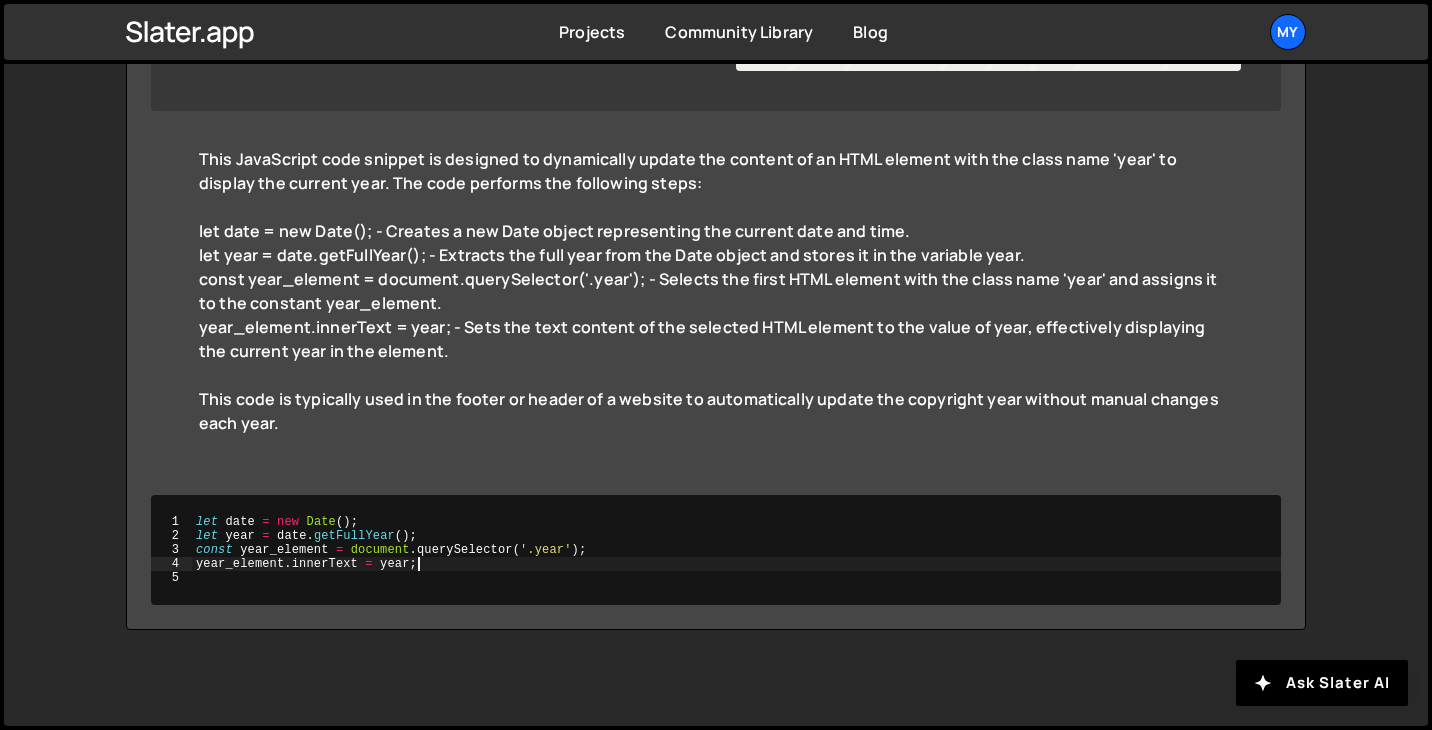 click on "let   date   =   new   Date ( ) ; let   year   =   date . getFullYear ( ) ; const   year_element   =   document . querySelector ( '.year' ) ; year_element . innerText   =   year ;" at bounding box center (736, 564) 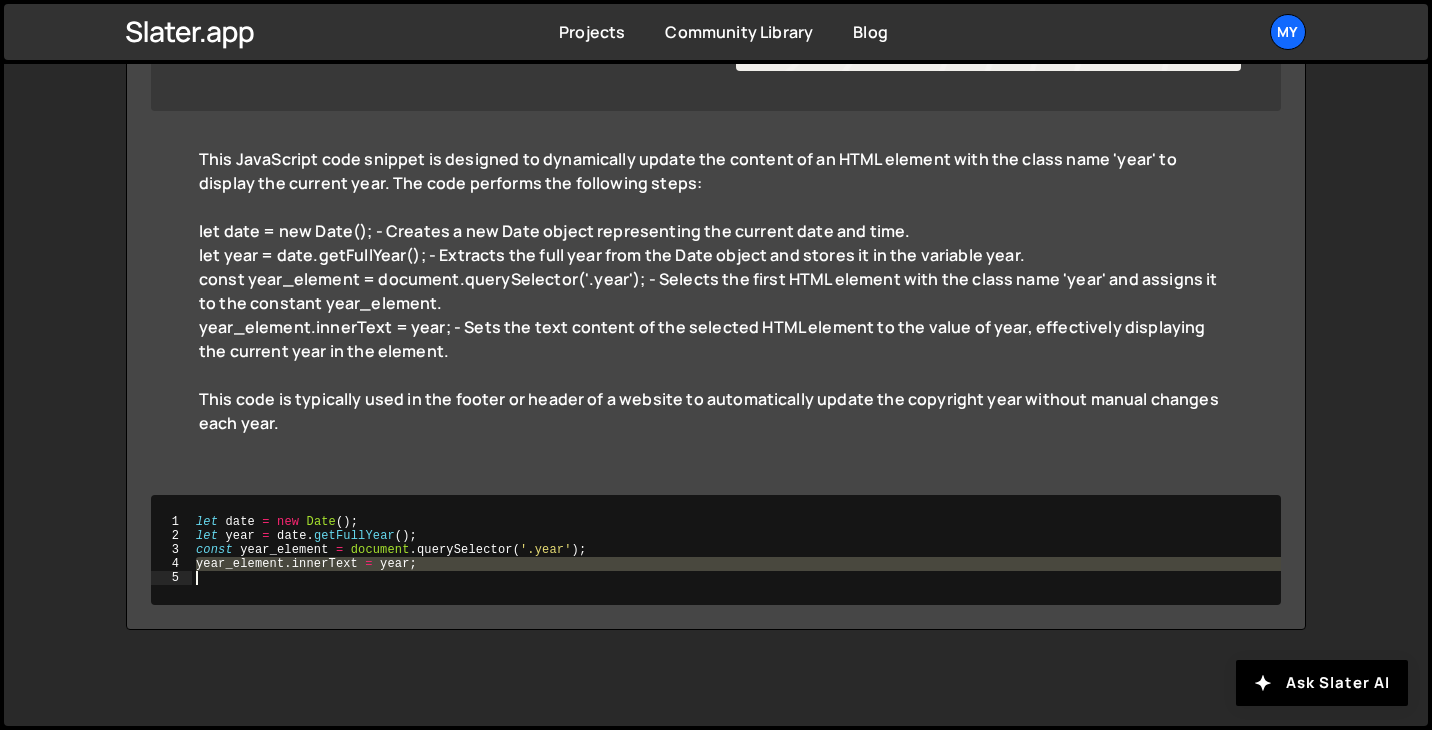 click on "let   date   =   new   Date ( ) ; let   year   =   date . getFullYear ( ) ; const   year_element   =   document . querySelector ( '.year' ) ; year_element . innerText   =   year ;" at bounding box center [736, 564] 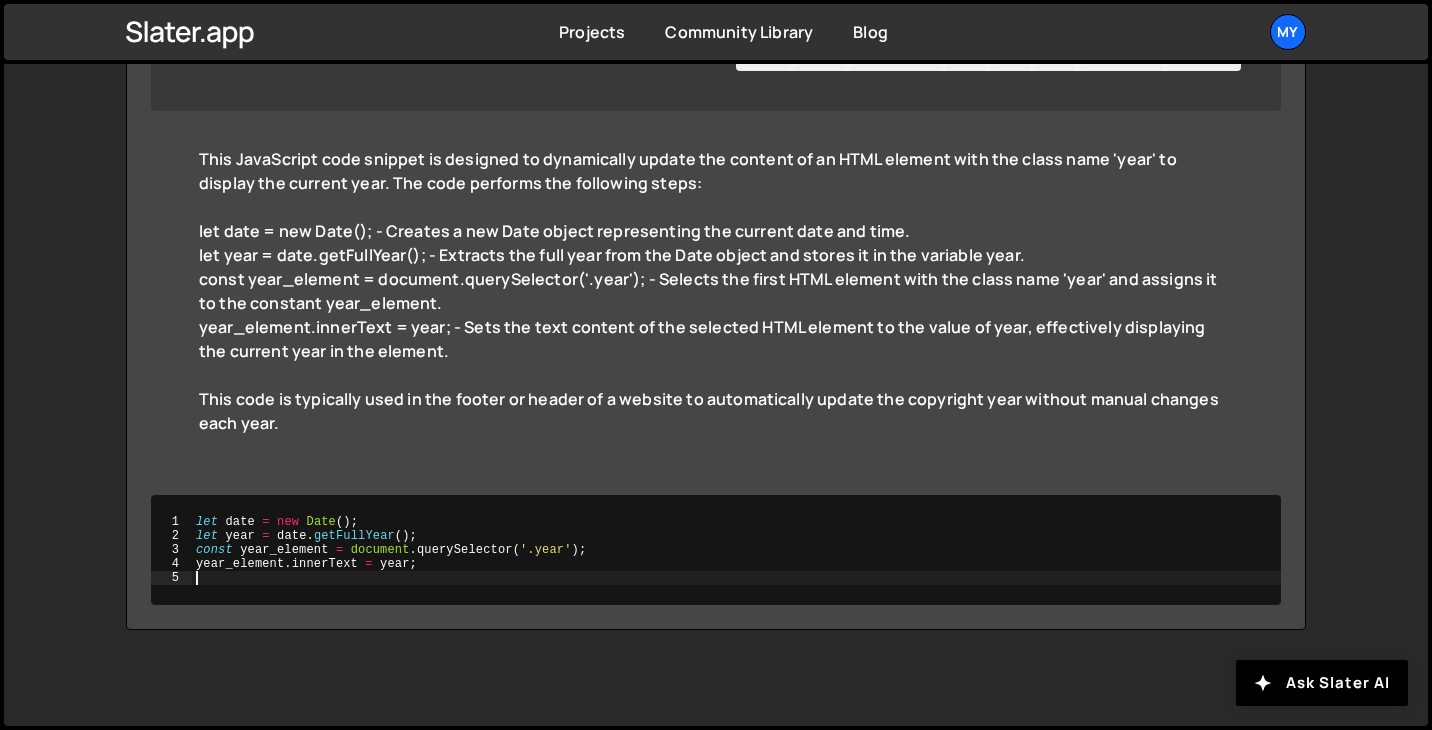 click on "year_element.innerText = year; - Sets the text content of the selected HTML element to the value of year, effectively displaying the current year in the element." at bounding box center (716, 339) 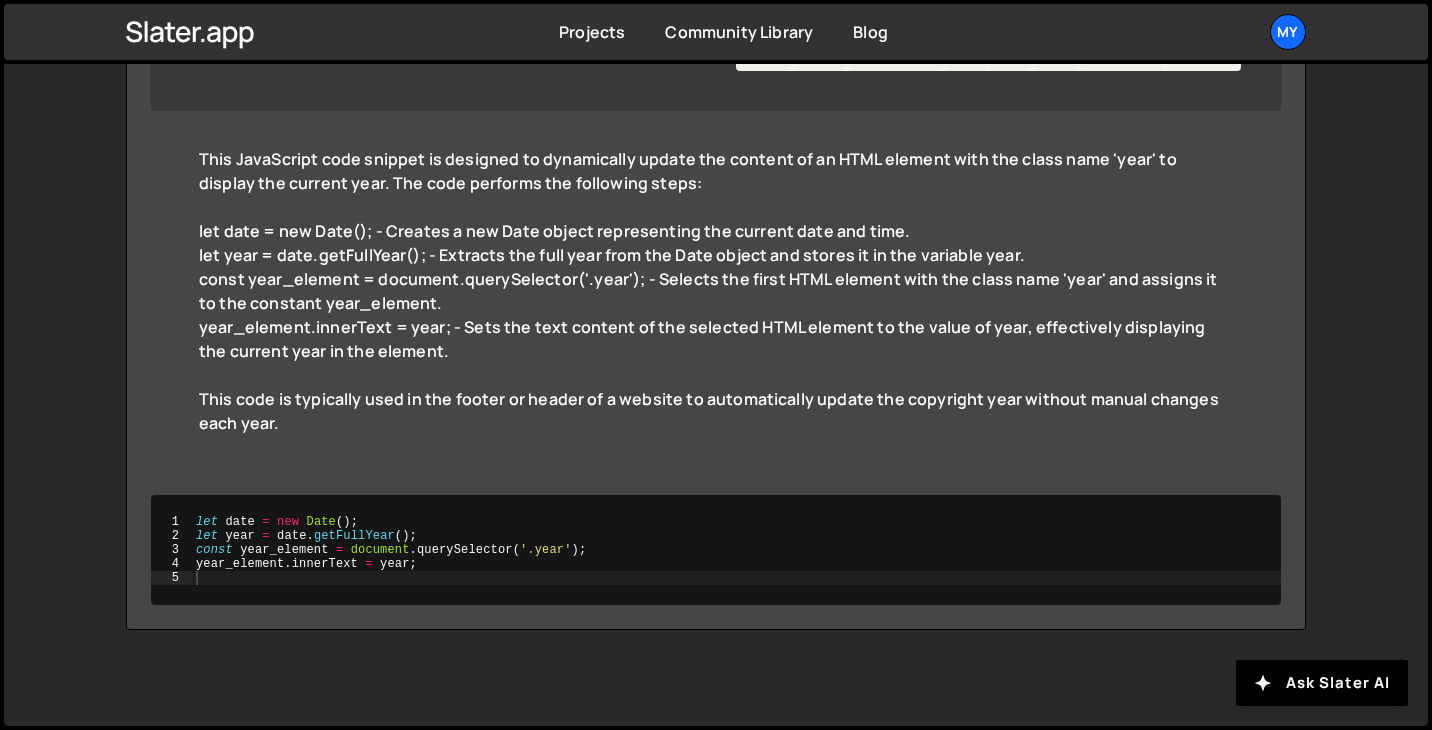 click on "year_element.innerText = year; - Sets the text content of the selected HTML element to the value of year, effectively displaying the current year in the element." at bounding box center (716, 339) 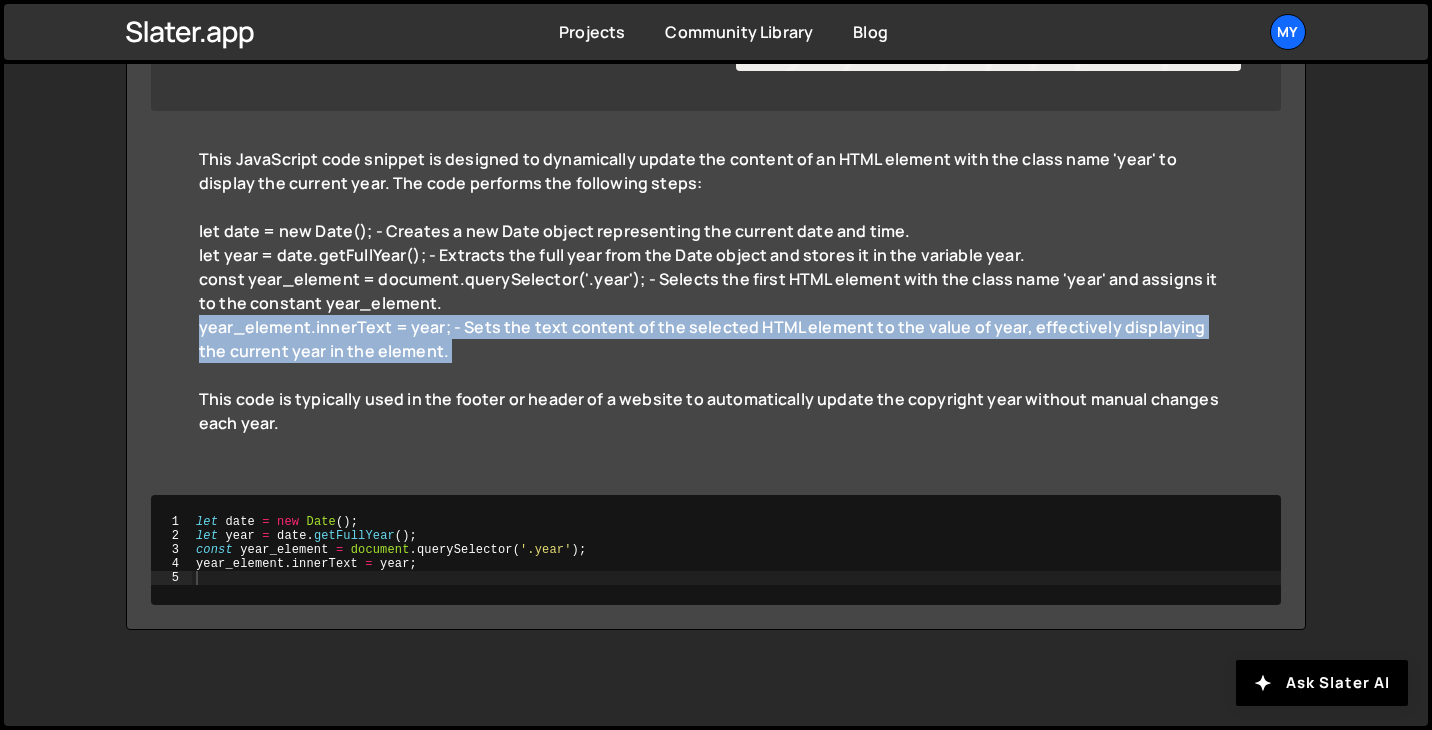 click on "const year_element = document.querySelector('.year'); - Selects the first HTML element with the class name 'year' and assigns it to the constant year_element." at bounding box center [716, 291] 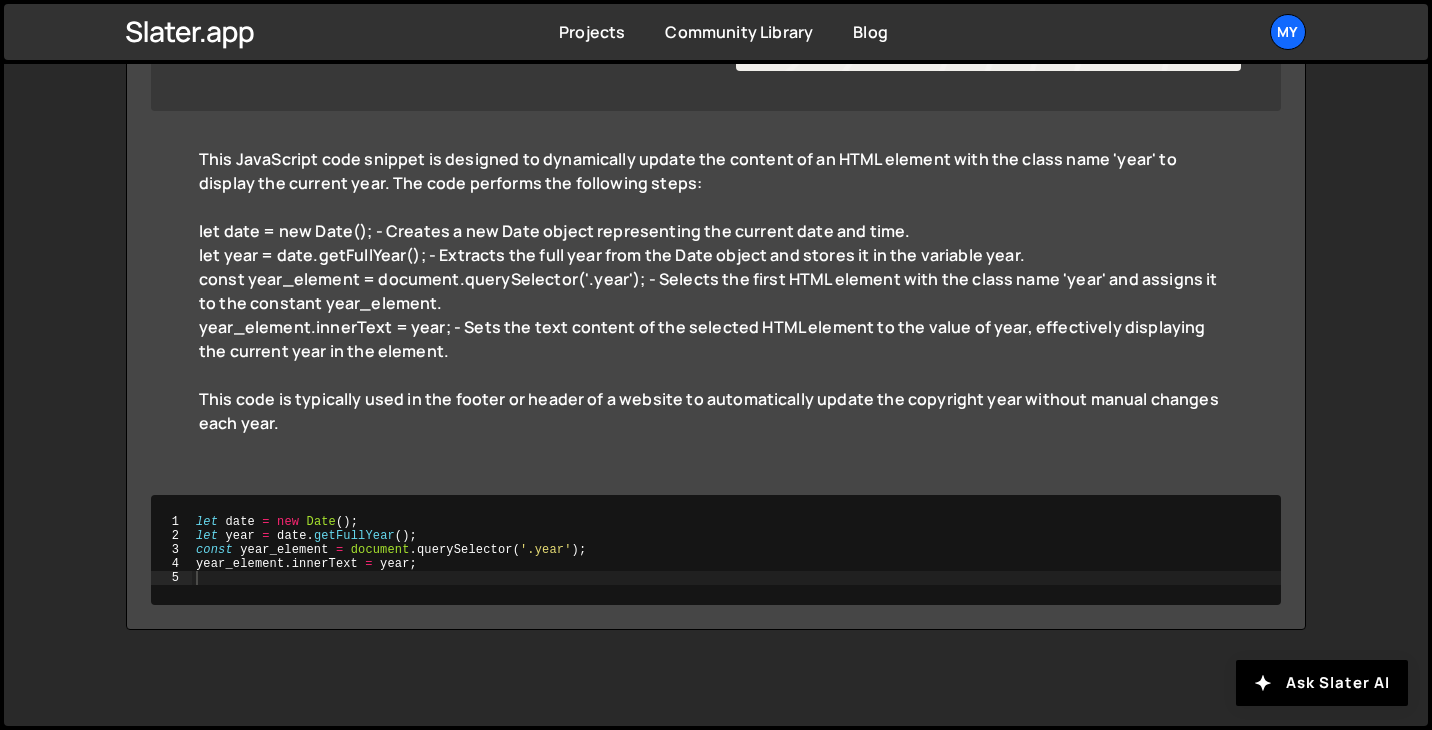click on "const year_element = document.querySelector('.year'); - Selects the first HTML element with the class name 'year' and assigns it to the constant year_element." at bounding box center [716, 291] 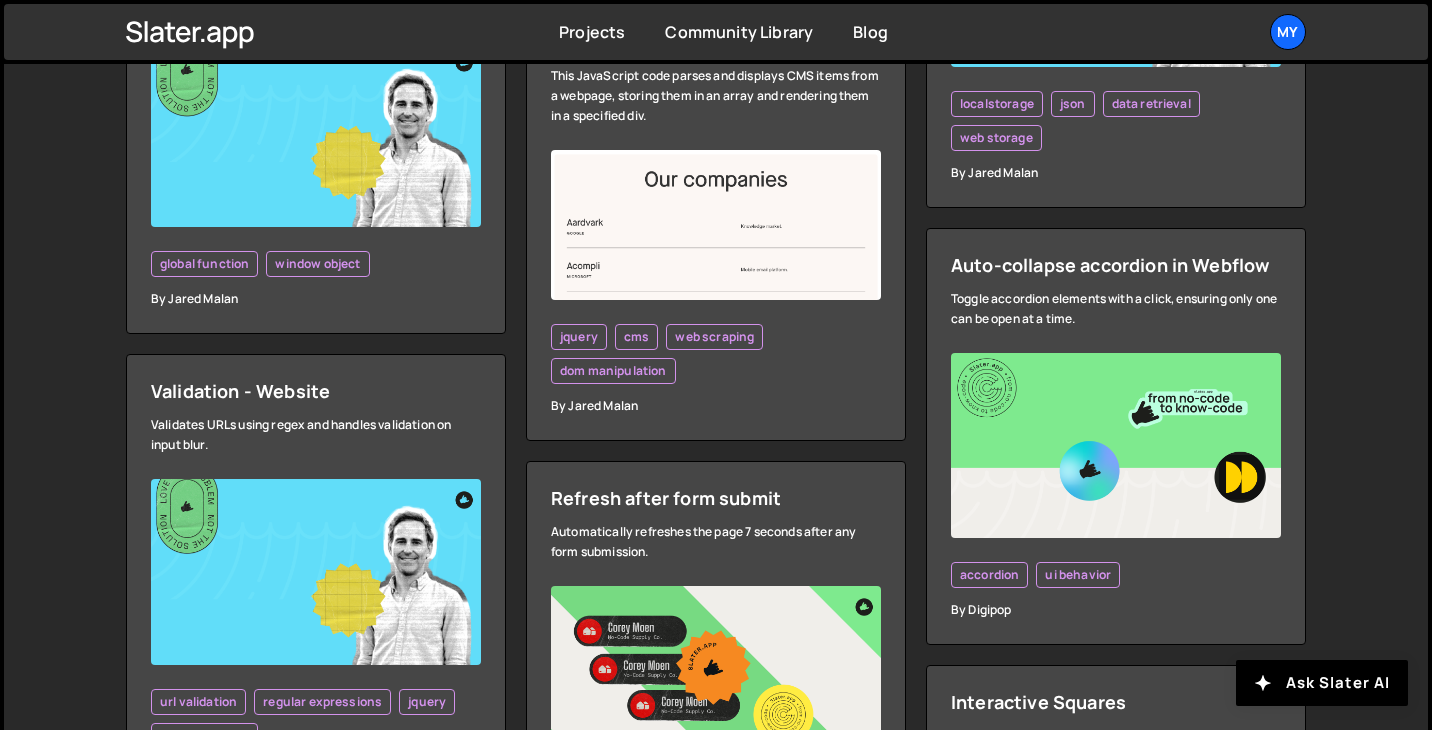 scroll, scrollTop: 3539, scrollLeft: 0, axis: vertical 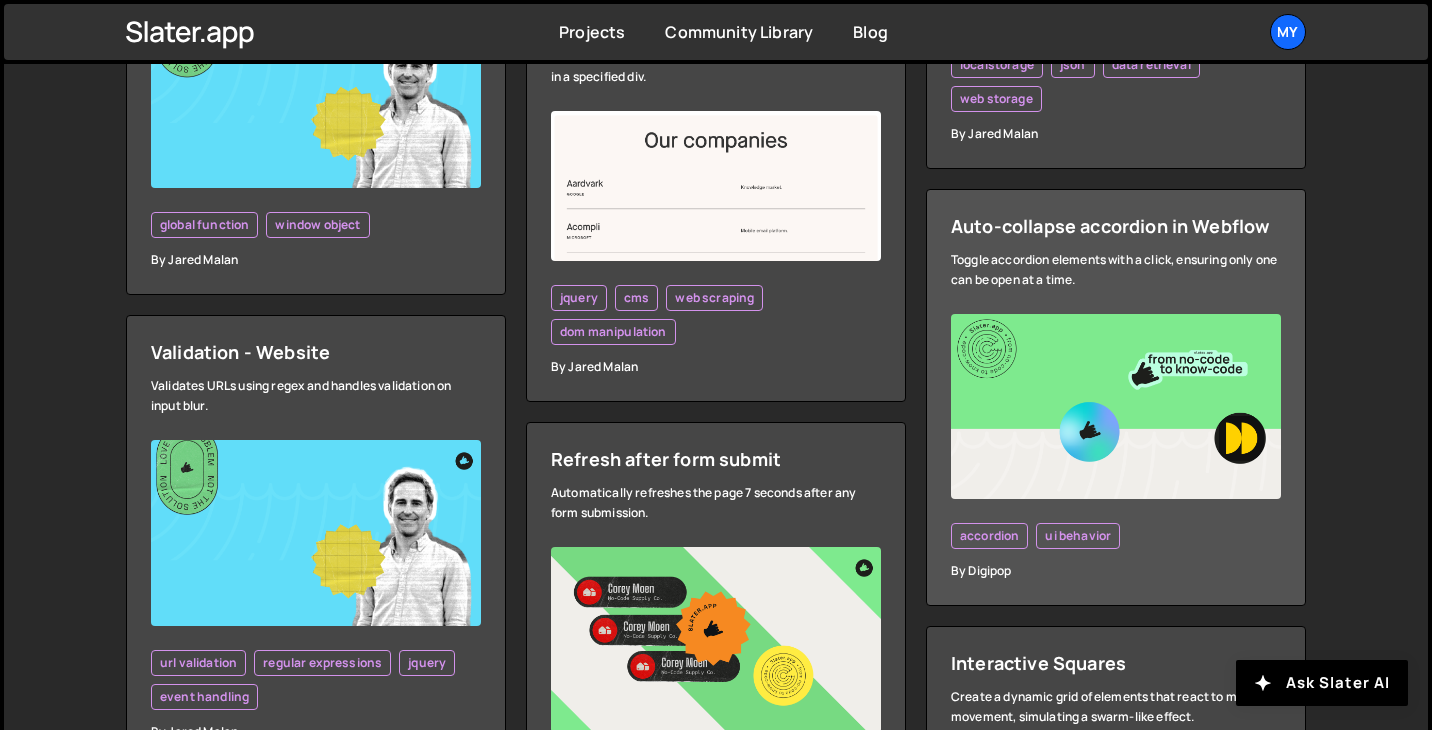 click on "Auto-collapse accordion in Webflow
Toggle accordion elements with a click, ensuring only one can be open at a time.
accordion
ui behavior
By Digipop" at bounding box center (1116, 398) 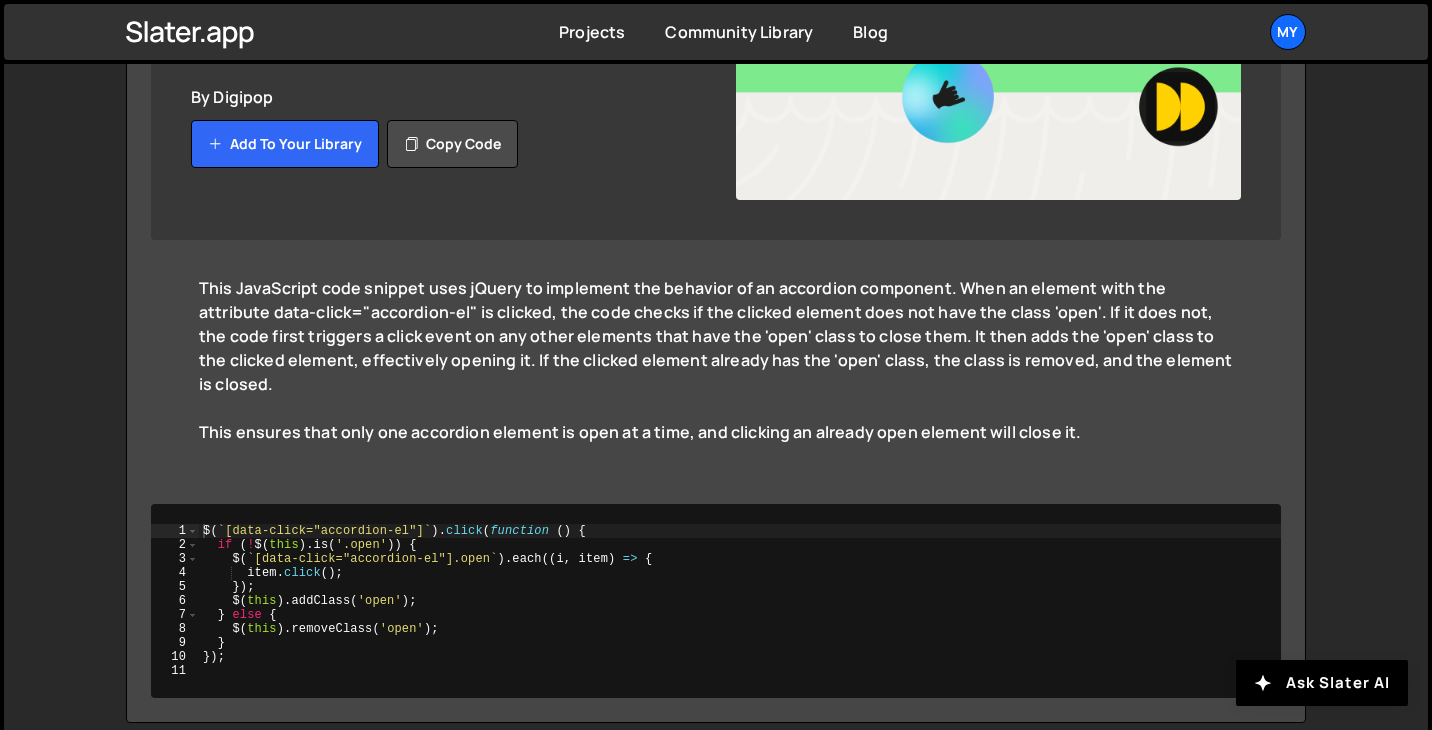 scroll, scrollTop: 434, scrollLeft: 0, axis: vertical 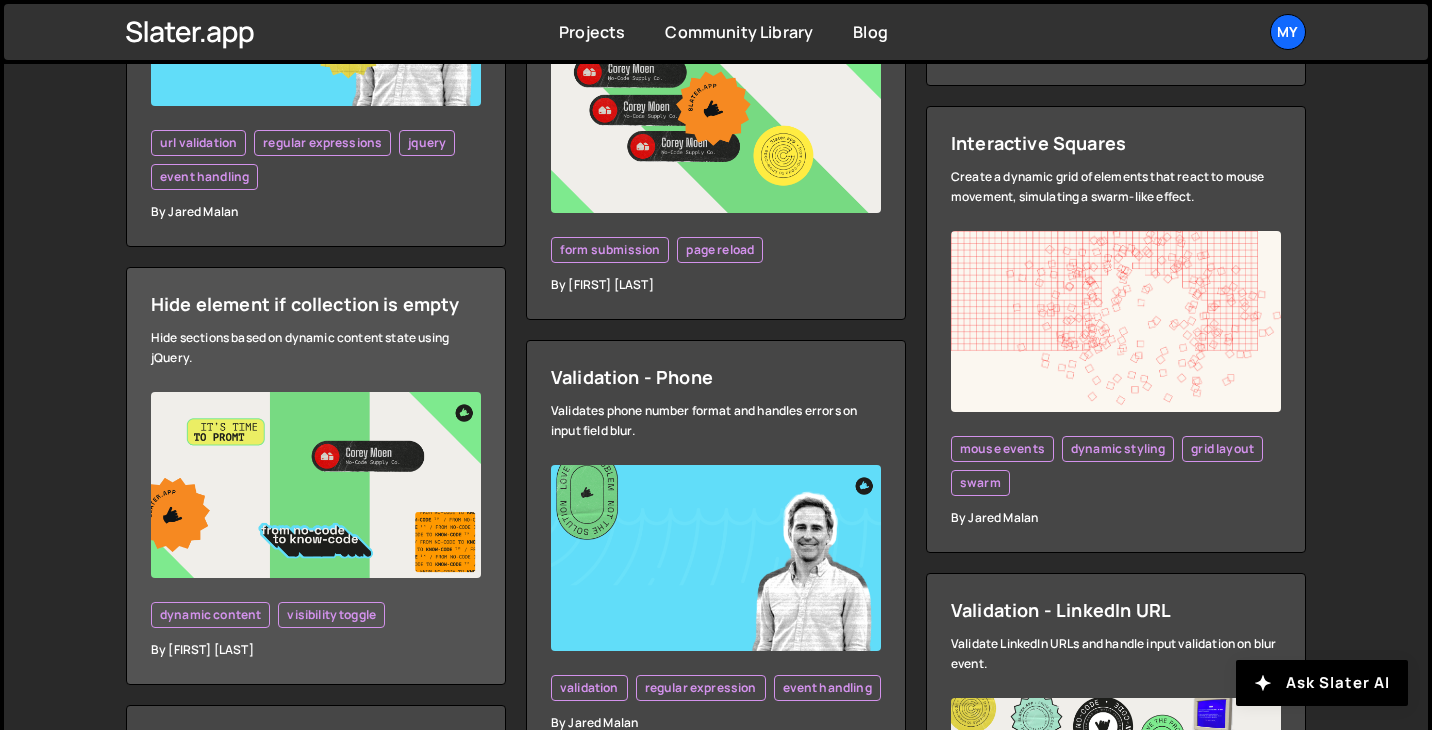 click on "Hide sections based on dynamic content state using jQuery." at bounding box center (316, 348) 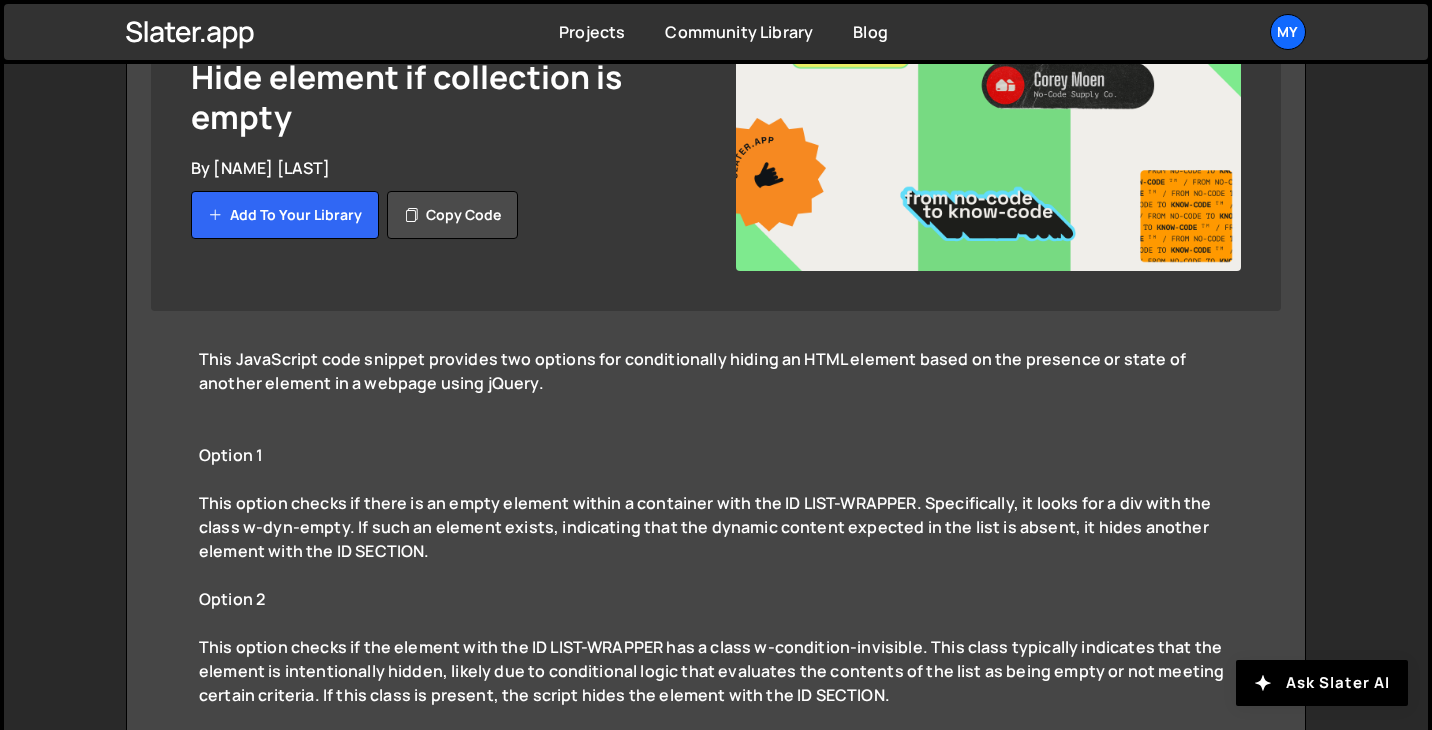 scroll, scrollTop: 330, scrollLeft: 0, axis: vertical 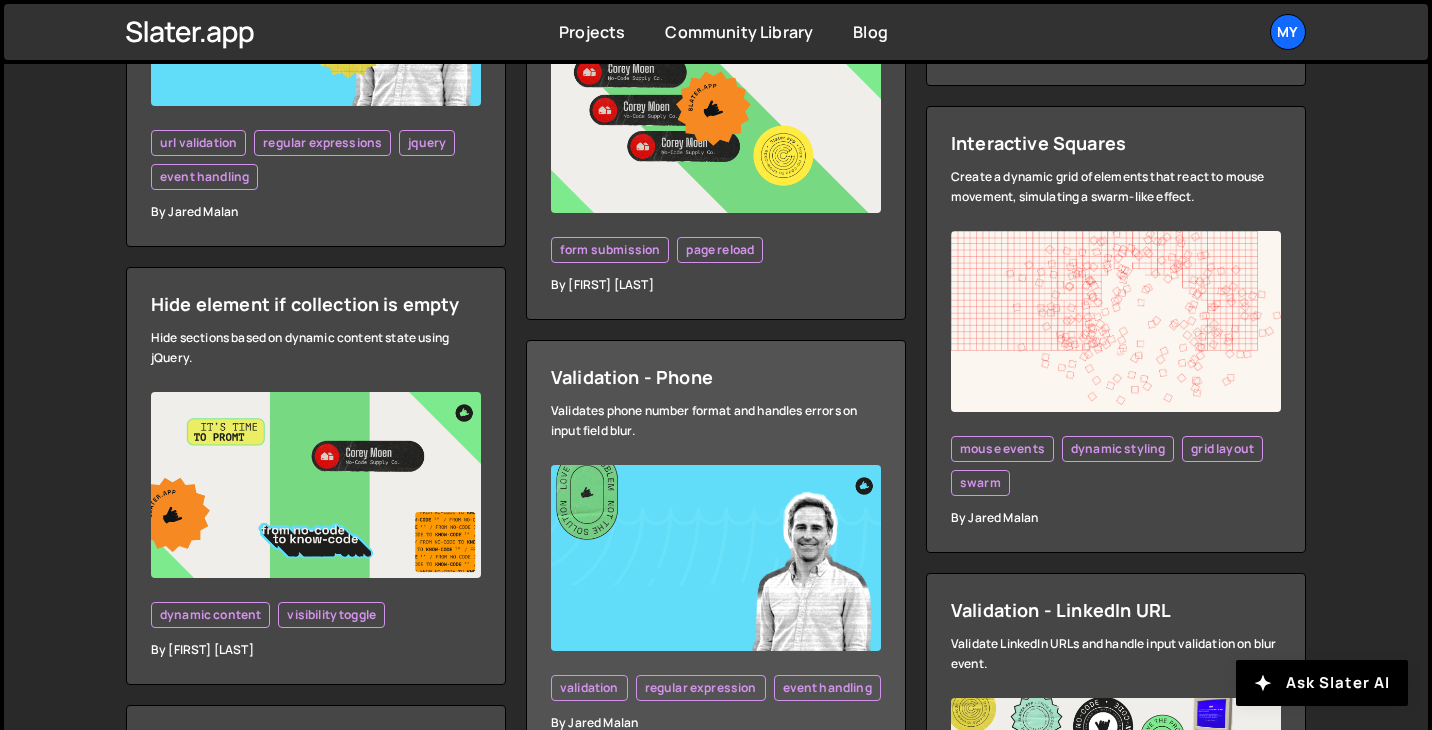 click on "Validates phone number format and handles errors on input field blur." at bounding box center (716, 421) 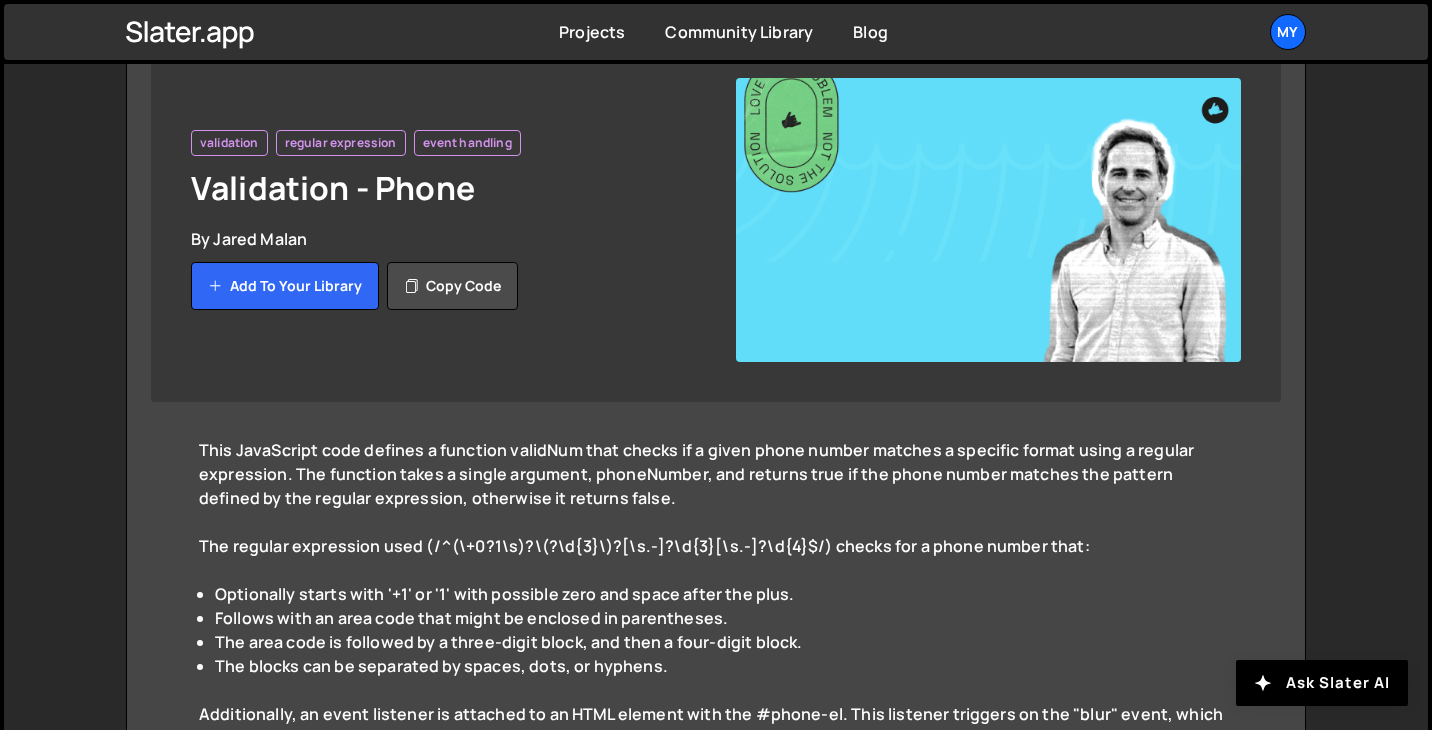 scroll, scrollTop: 199, scrollLeft: 0, axis: vertical 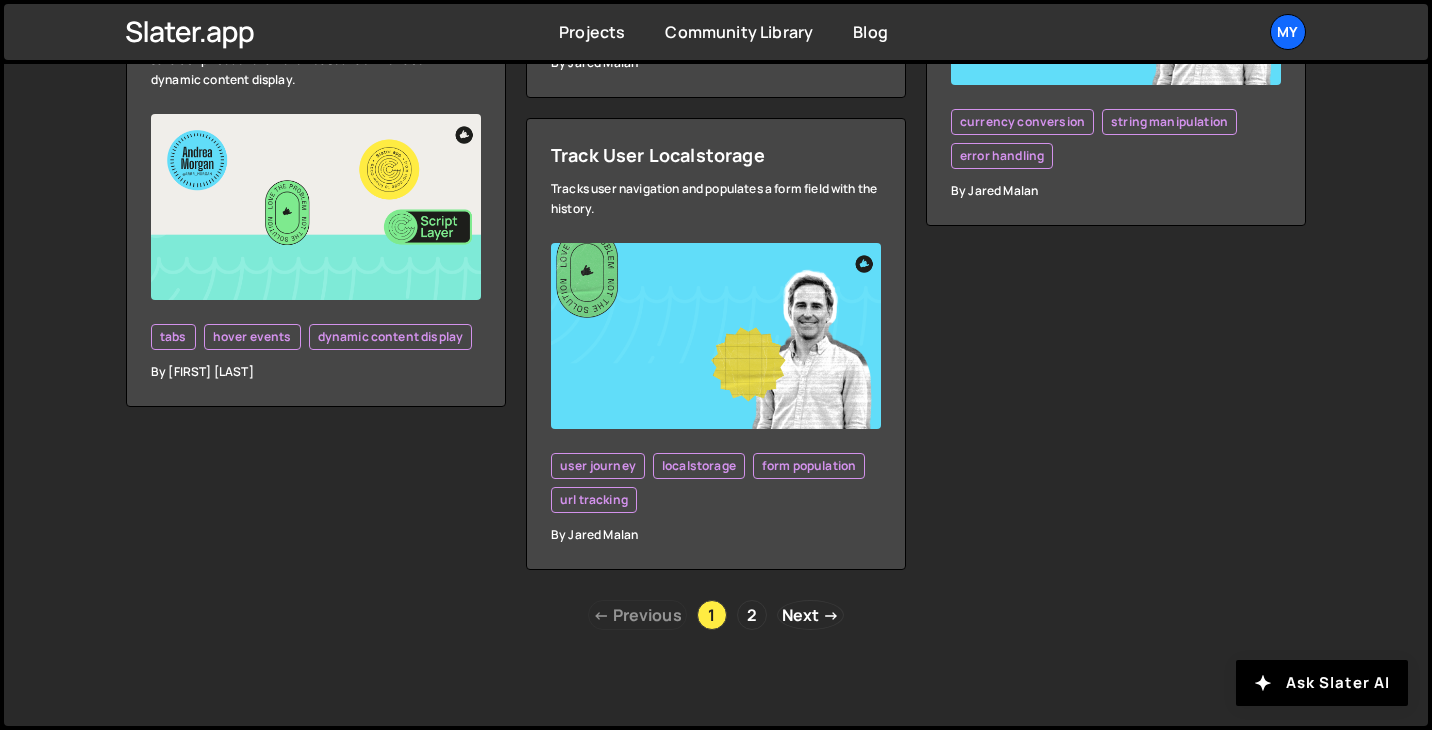 click on "Search for a resource
Filter by tag
- Select -
all resources
::selection
api
american flag
animation
array filtering
asynchronous programming
autoplay
cms
css
canvas
class manipulation
clipboard api
dom manipulation
dom manipulation
date object
debouncing
delete
document editing
dynamic content update
error handling
event handling
fetch api" at bounding box center (716, -2394) 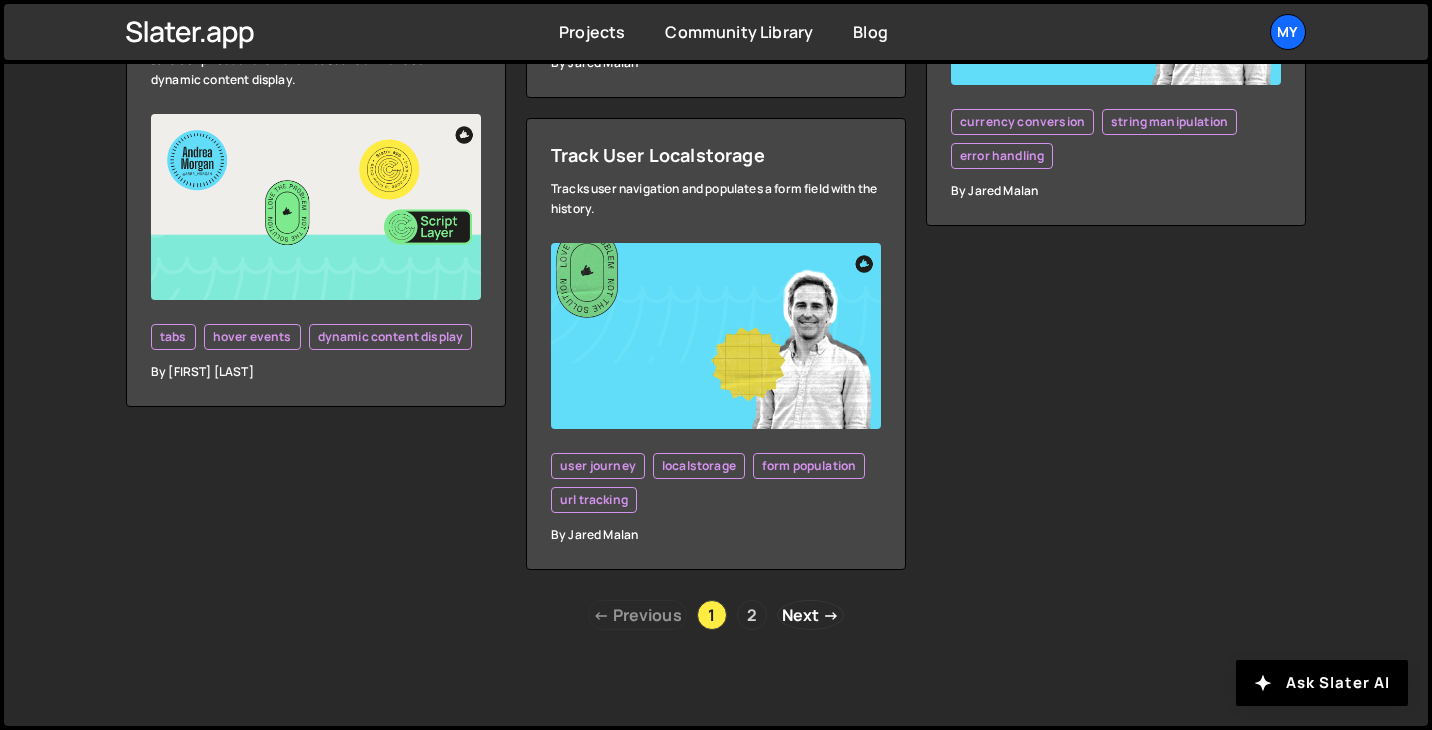 click on "2" at bounding box center [752, 615] 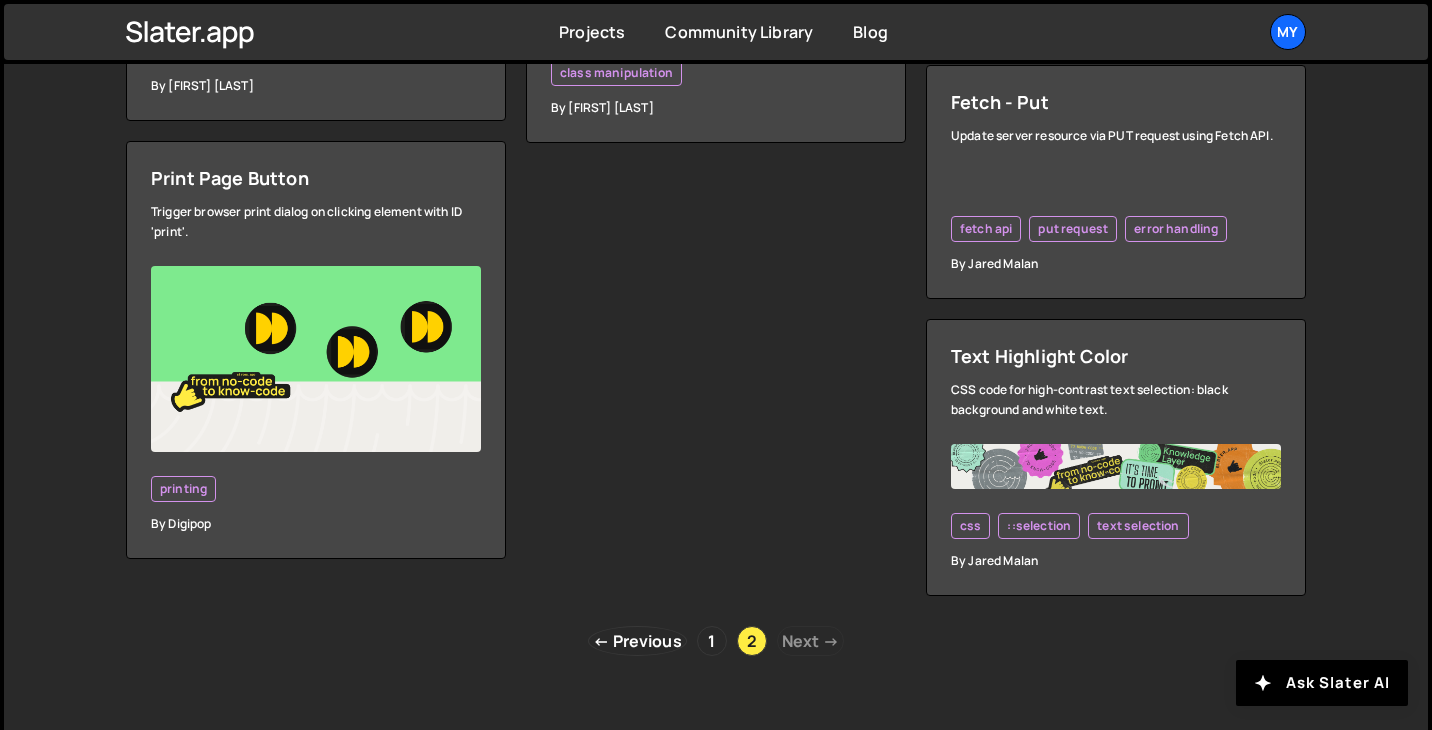 scroll, scrollTop: 2780, scrollLeft: 0, axis: vertical 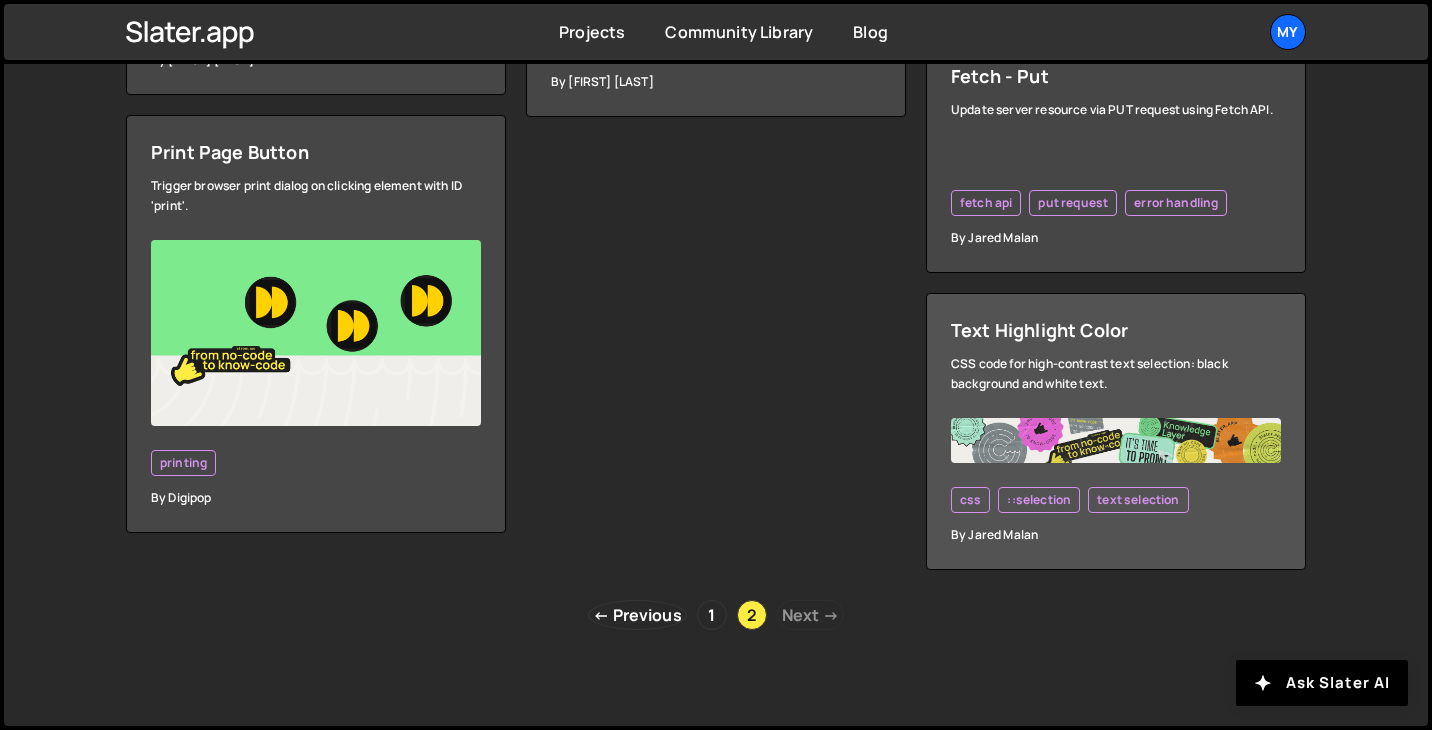 click on "Text Highlight Color
CSS code for high-contrast text selection: black background and white text.
css
::selection
text selection
By Jared Malan" at bounding box center (1116, 431) 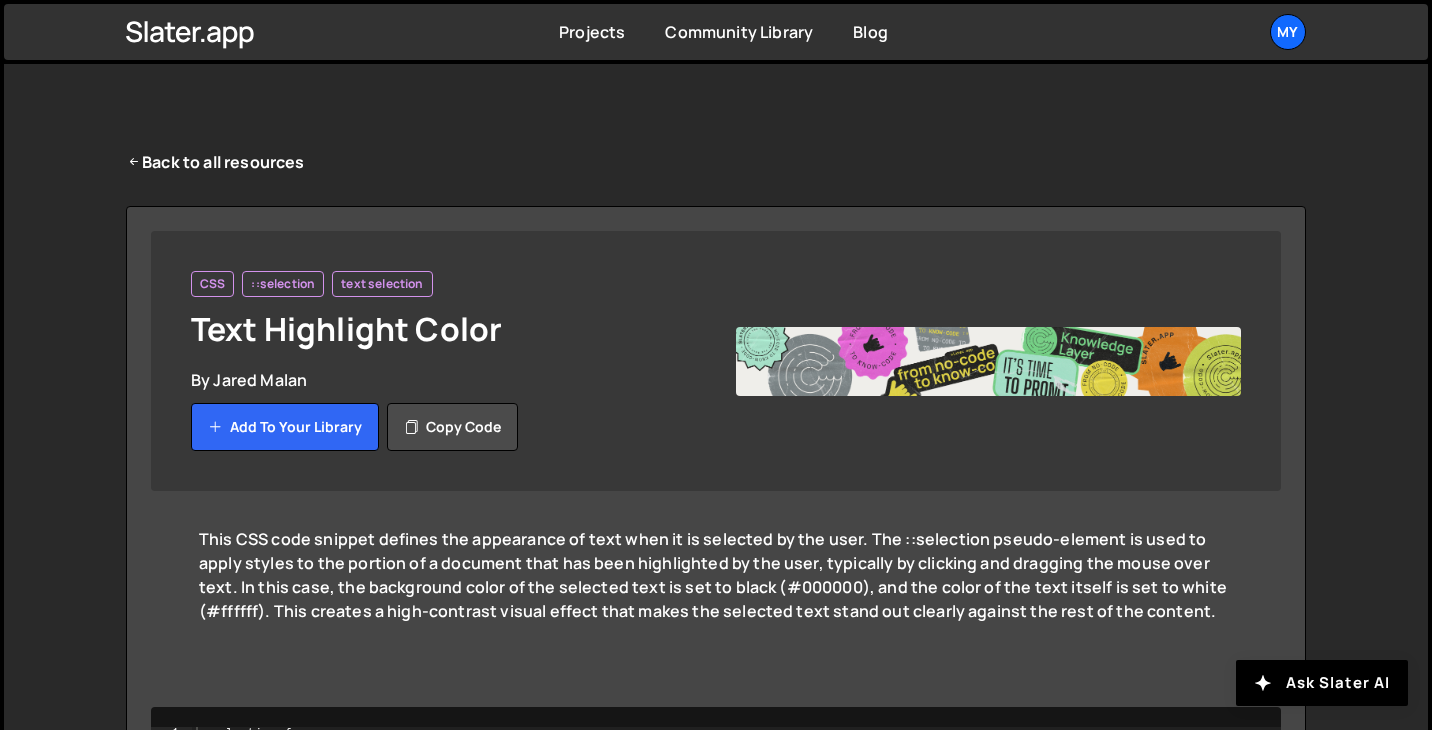 scroll, scrollTop: 0, scrollLeft: 0, axis: both 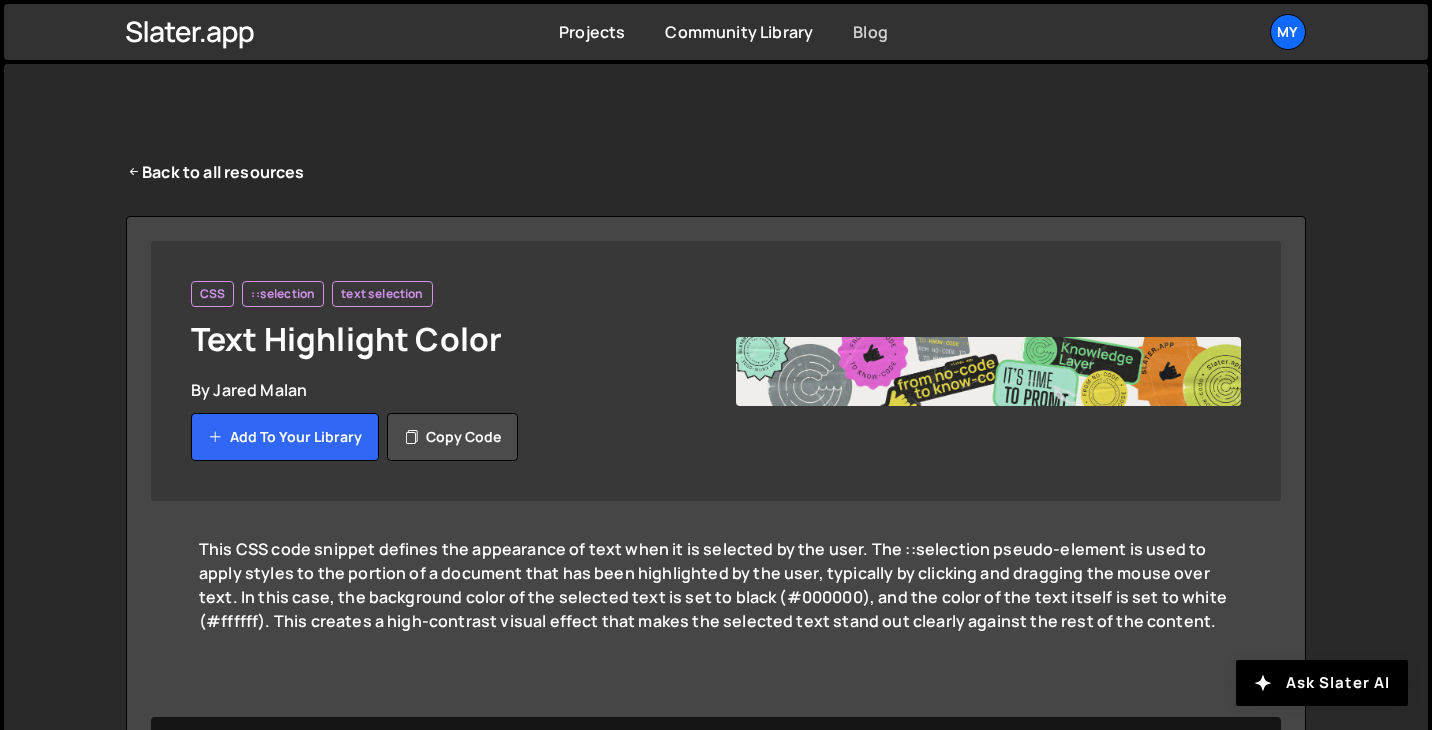 click on "Blog" at bounding box center (870, 32) 